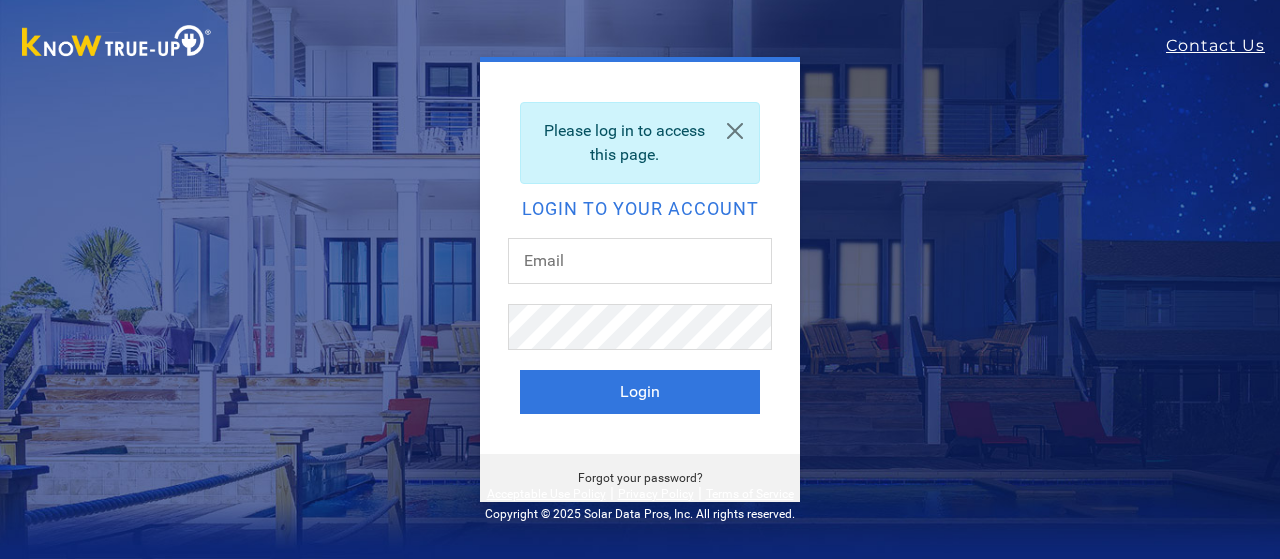 scroll, scrollTop: 0, scrollLeft: 0, axis: both 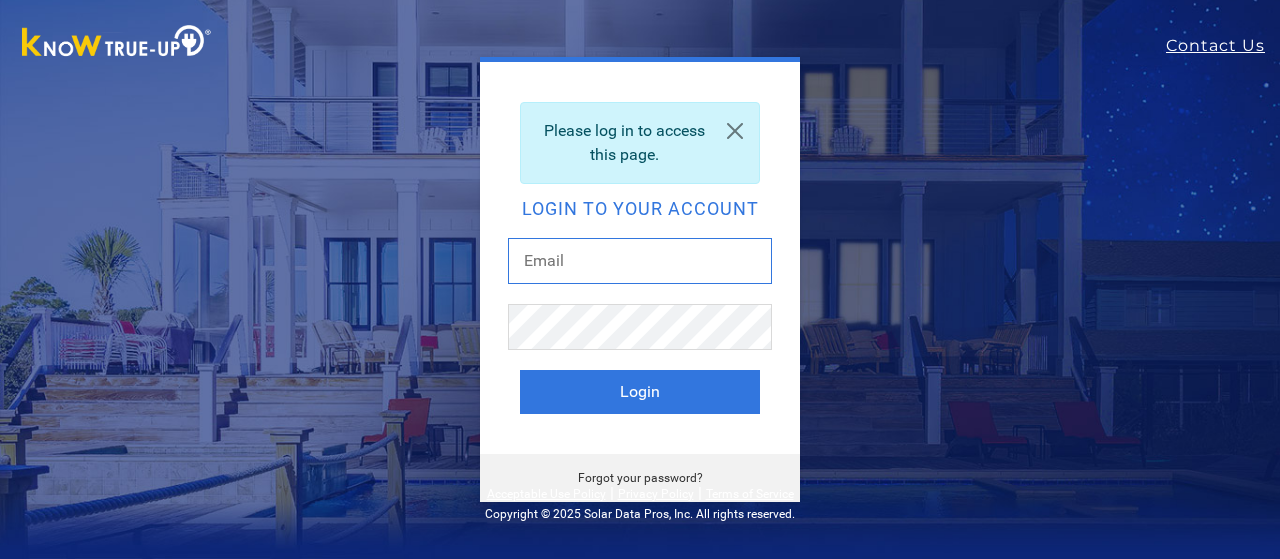 click at bounding box center (640, 261) 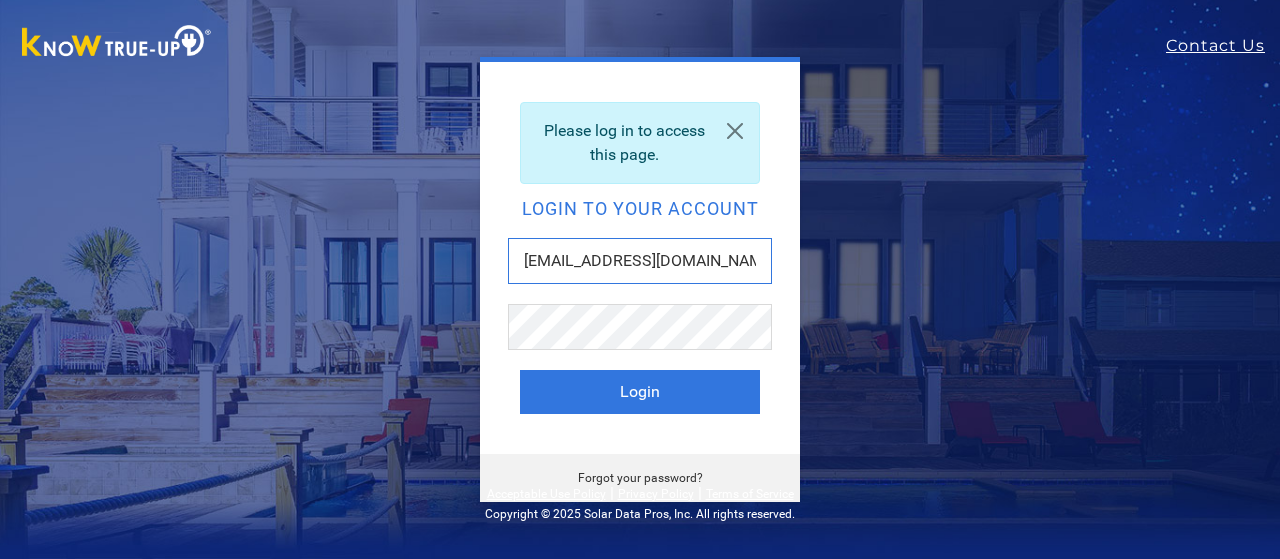 drag, startPoint x: 691, startPoint y: 263, endPoint x: 478, endPoint y: 269, distance: 213.08449 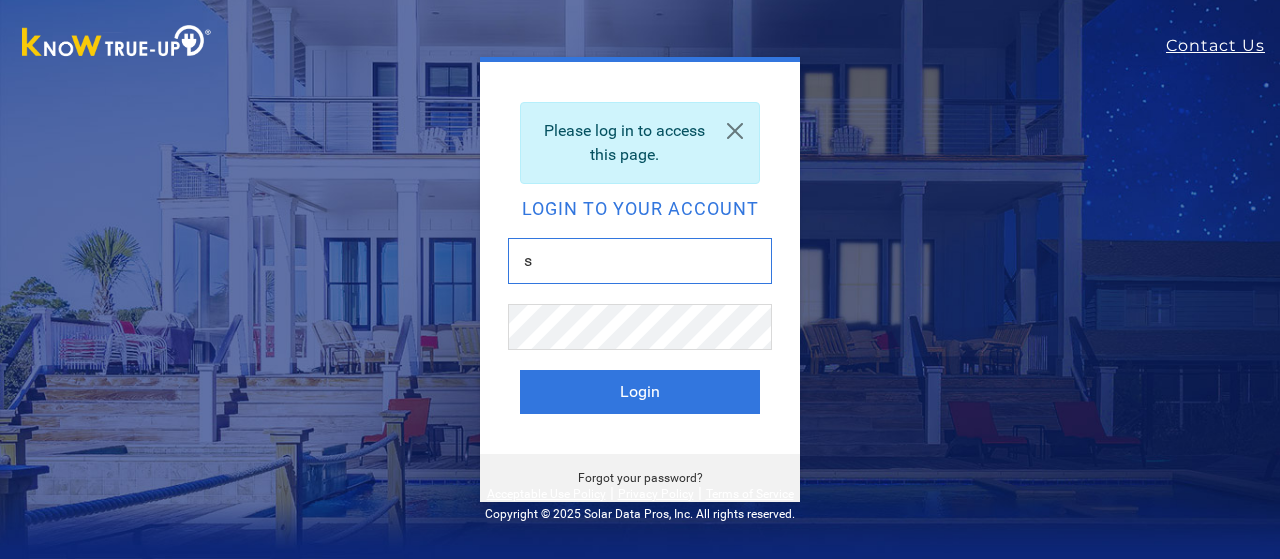 type on "steve@radiusenergyinc.com" 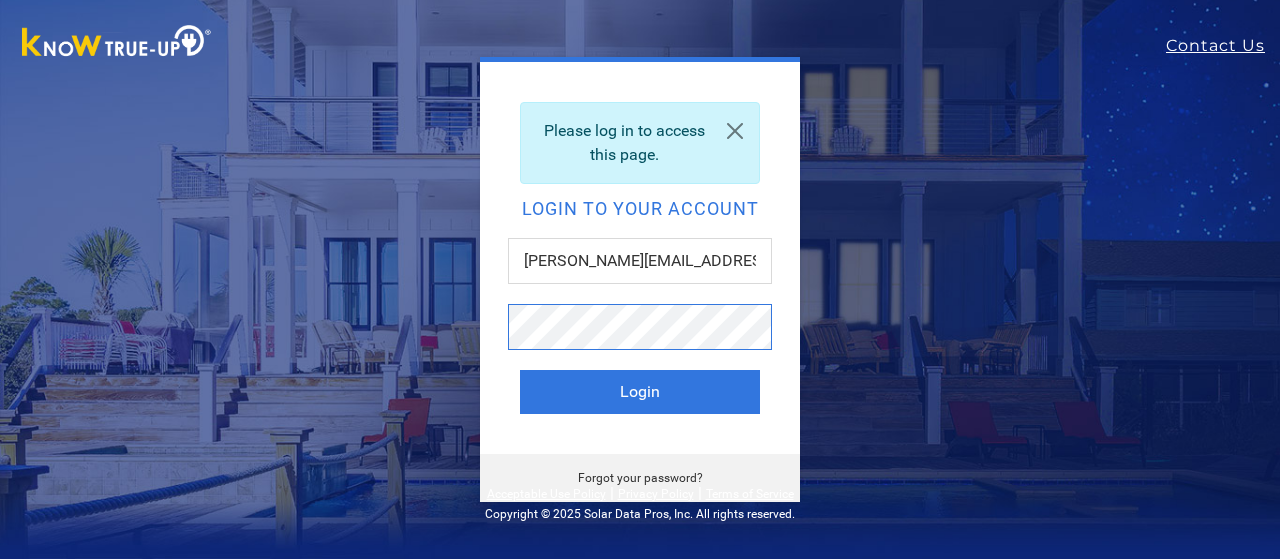click on "Login" at bounding box center [640, 392] 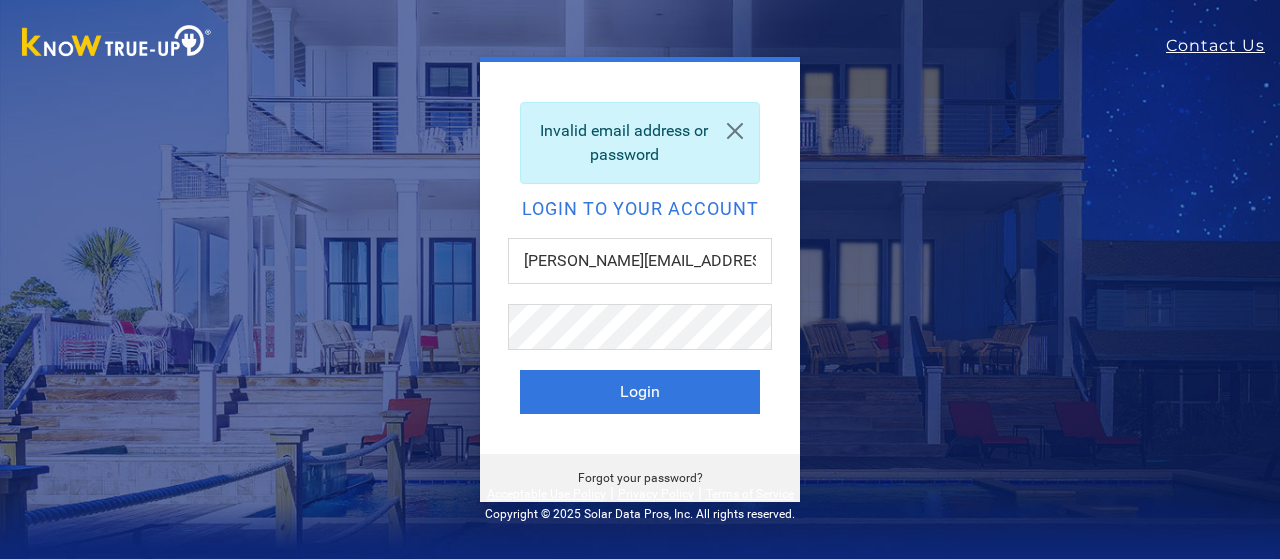 scroll, scrollTop: 0, scrollLeft: 0, axis: both 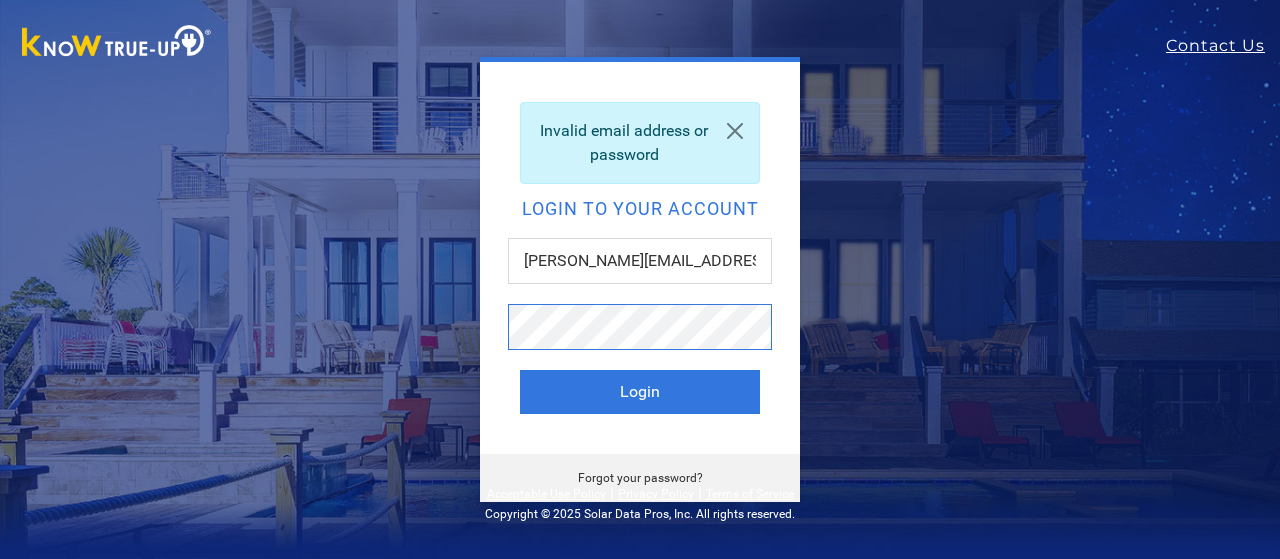 click on "Login" at bounding box center (640, 392) 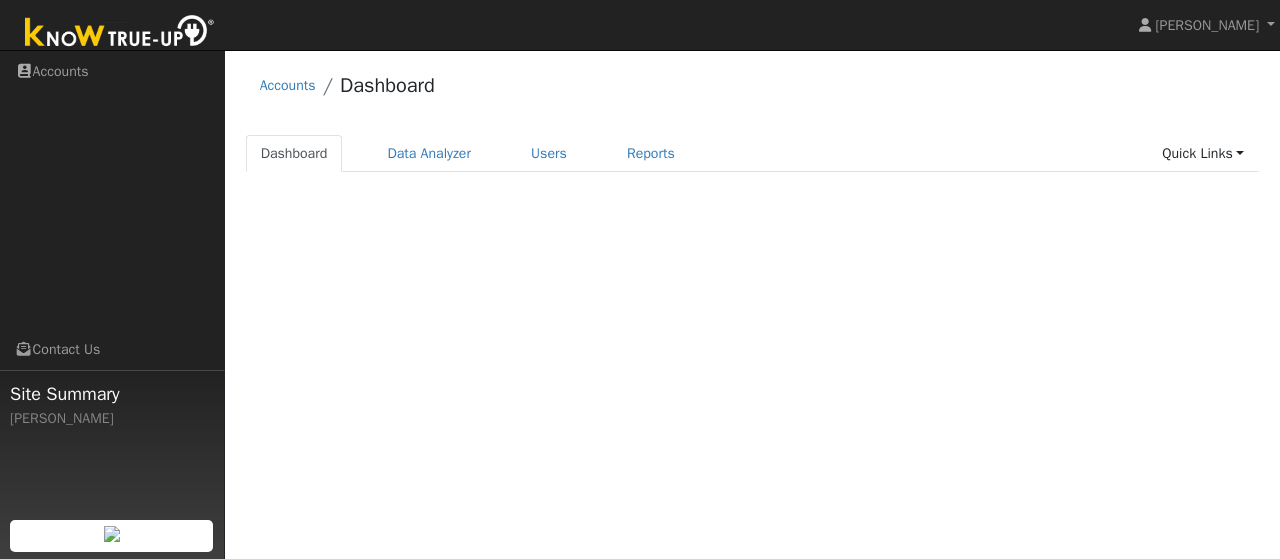 scroll, scrollTop: 0, scrollLeft: 0, axis: both 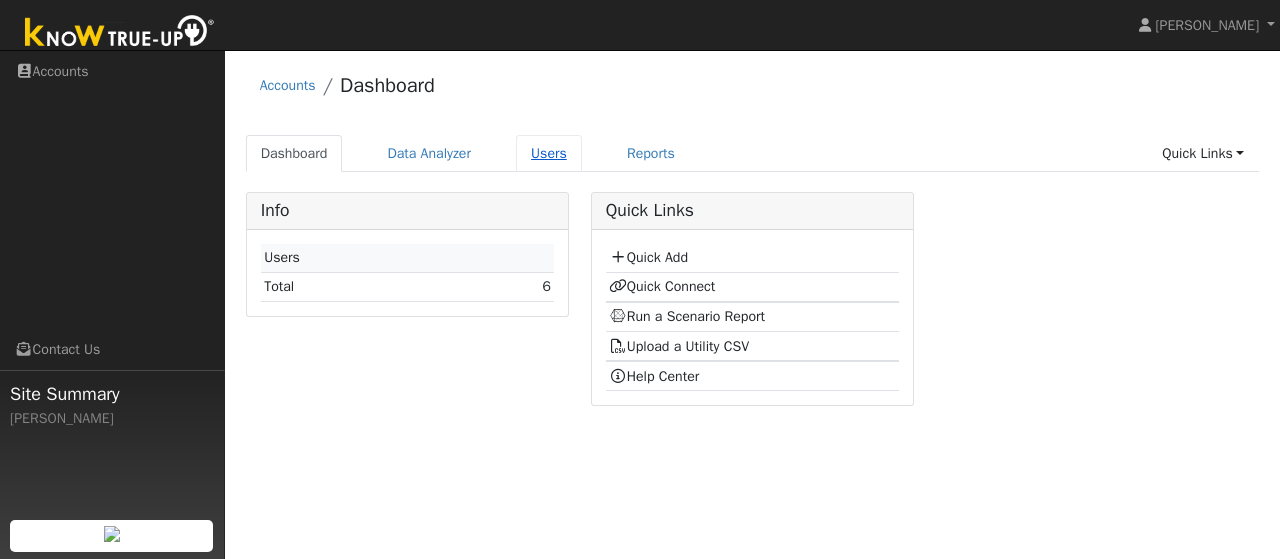 click on "Users" at bounding box center (549, 153) 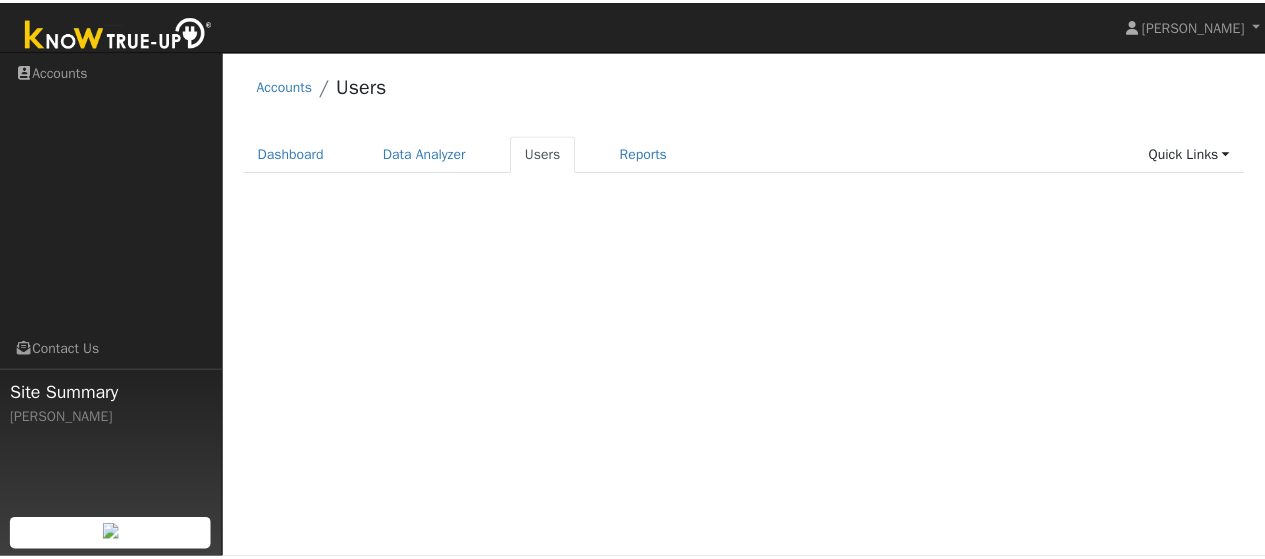 scroll, scrollTop: 0, scrollLeft: 0, axis: both 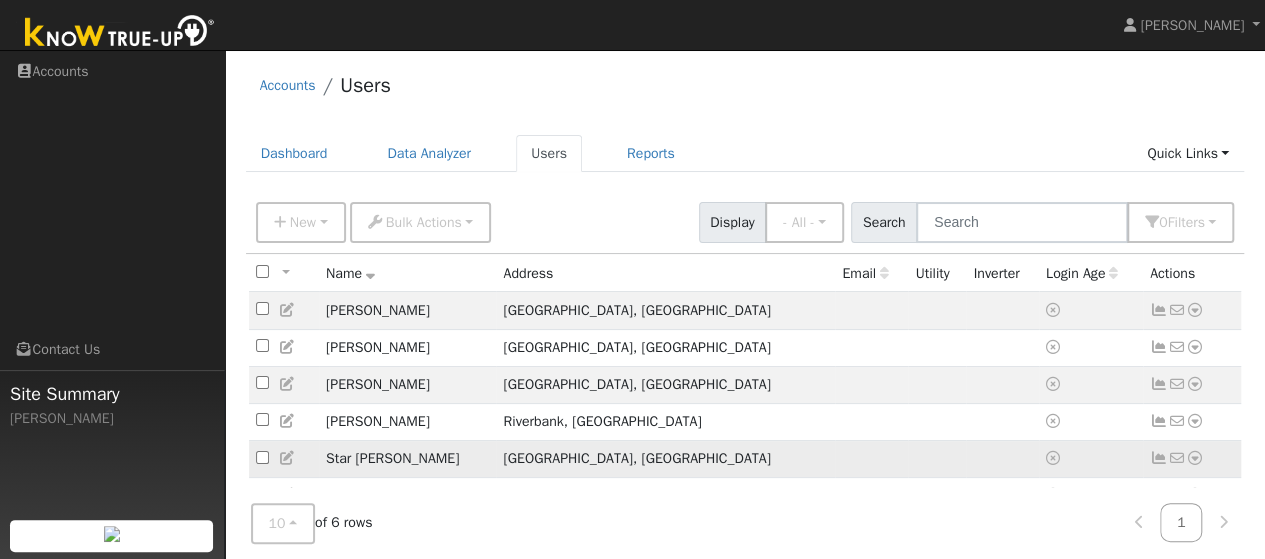 click at bounding box center [262, 457] 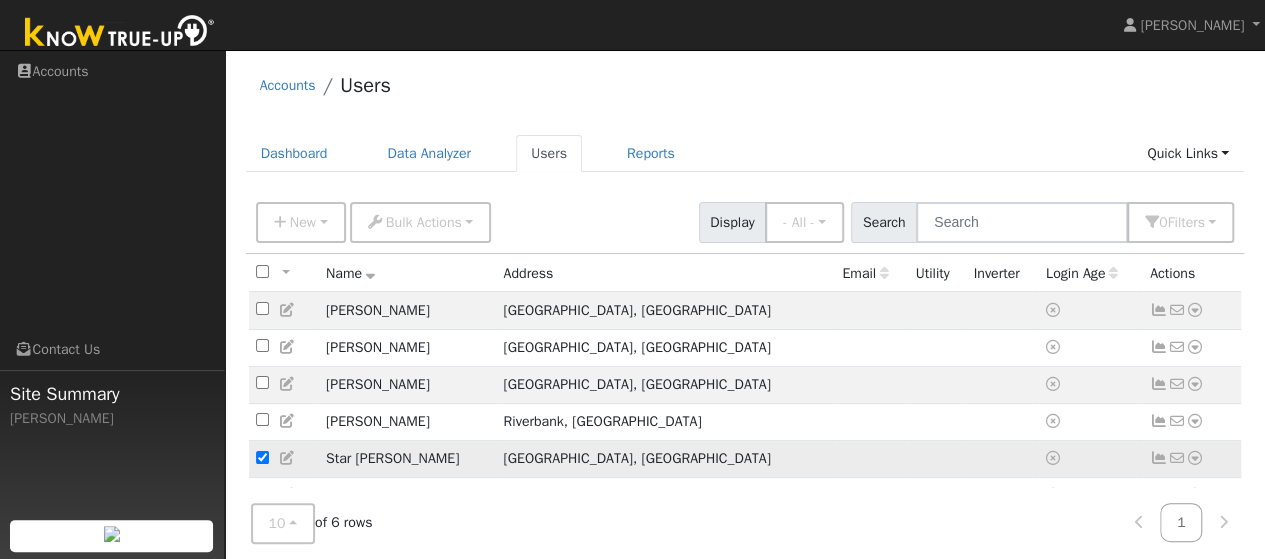 checkbox on "true" 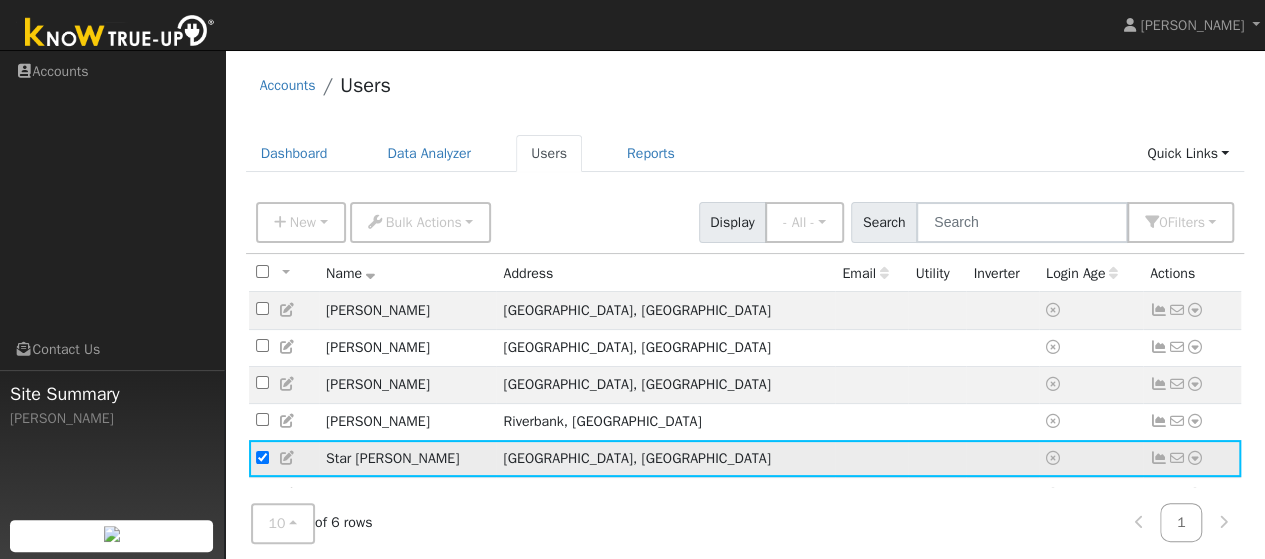 click on "Star Strahle" at bounding box center [408, 458] 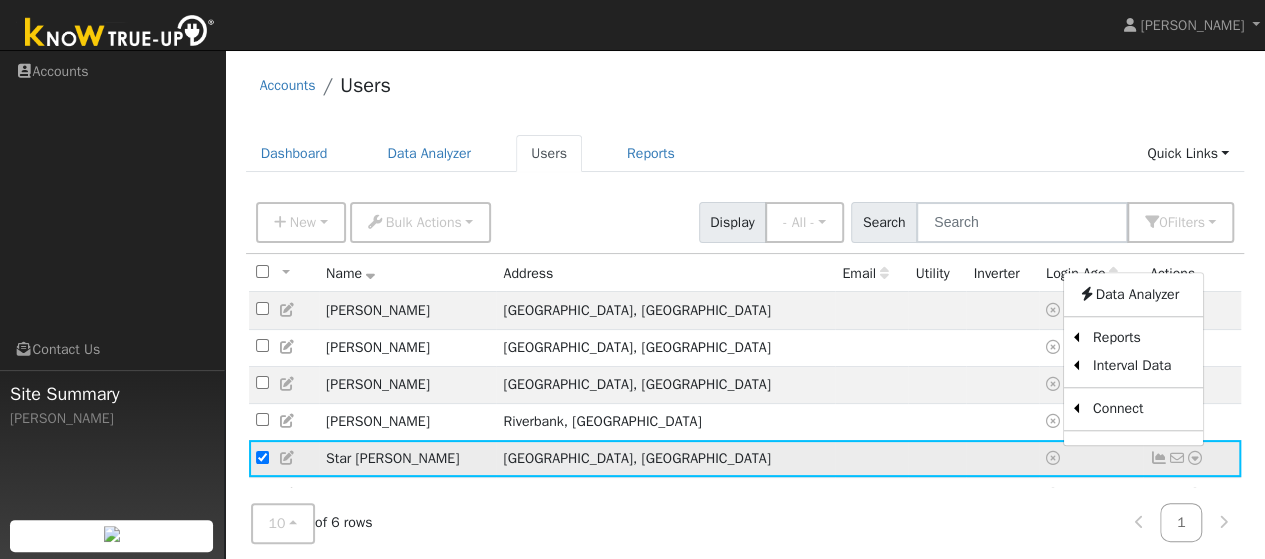 click at bounding box center [1159, 458] 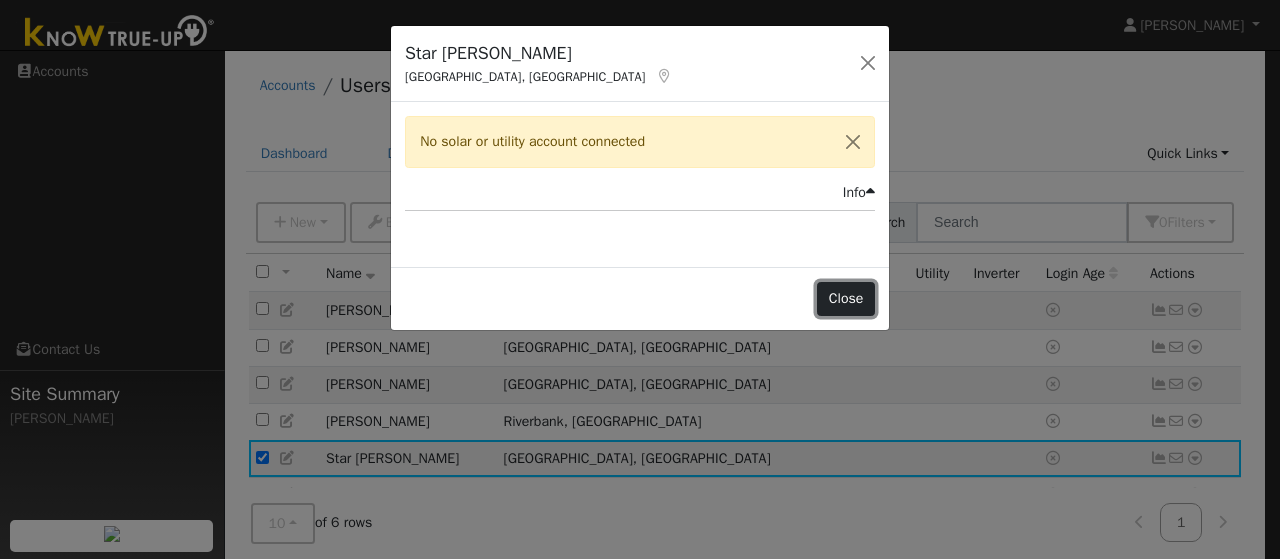 click on "Close" at bounding box center (846, 299) 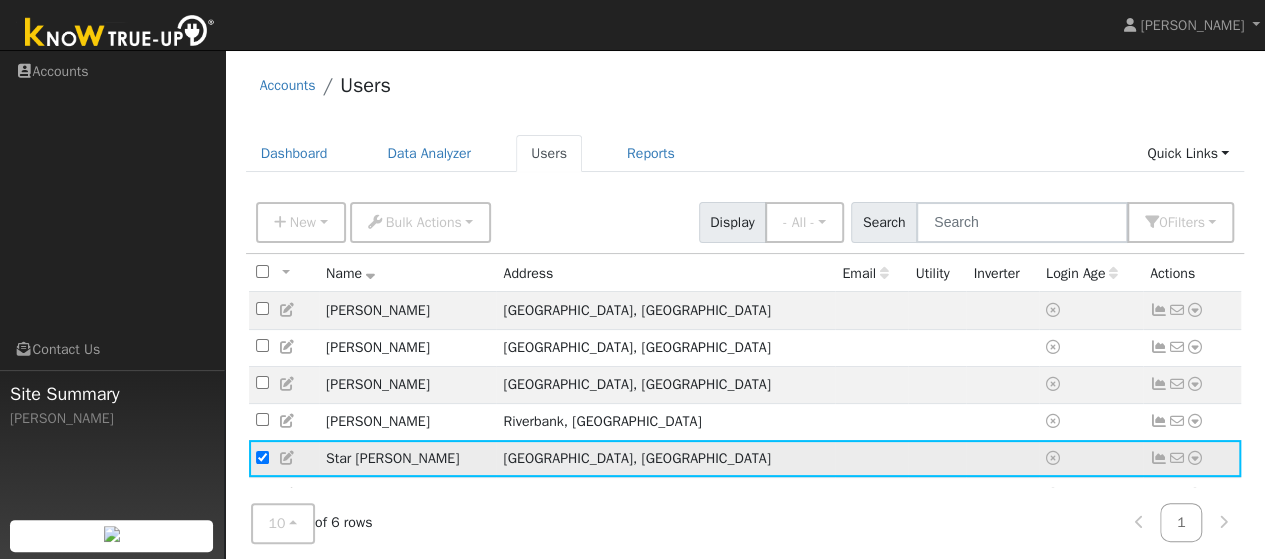 click at bounding box center (1177, 458) 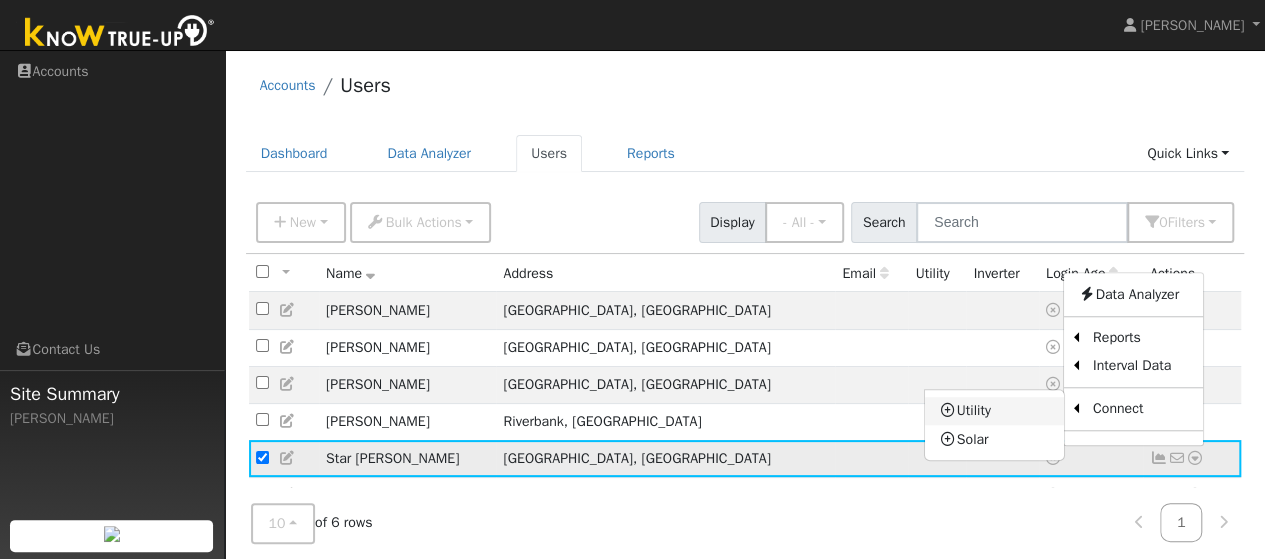 click on "Utility" at bounding box center (994, 411) 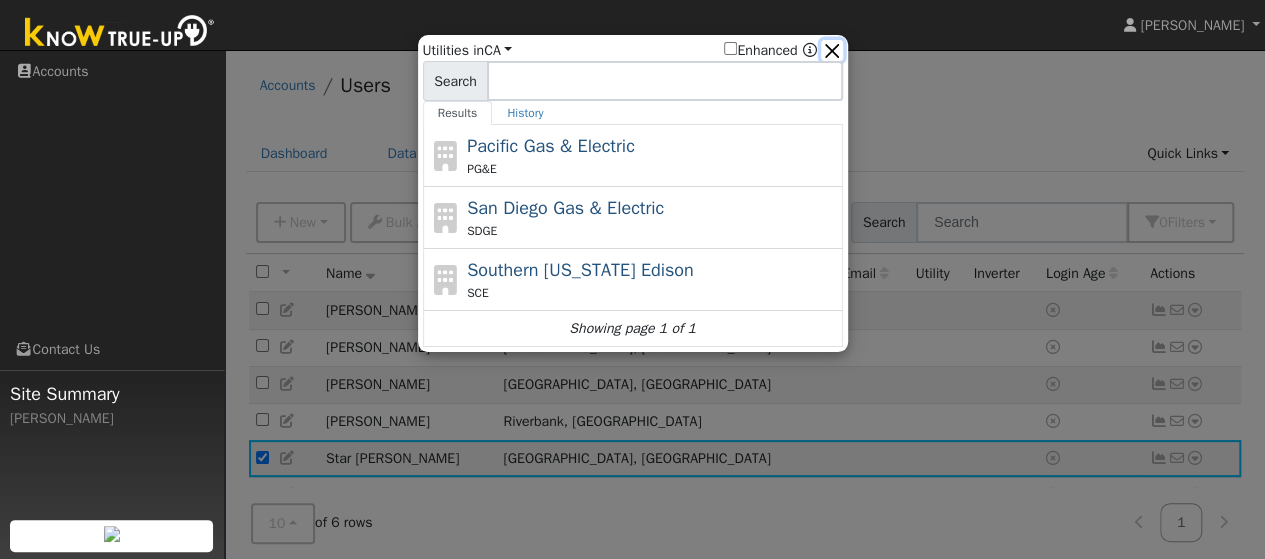 click at bounding box center [831, 50] 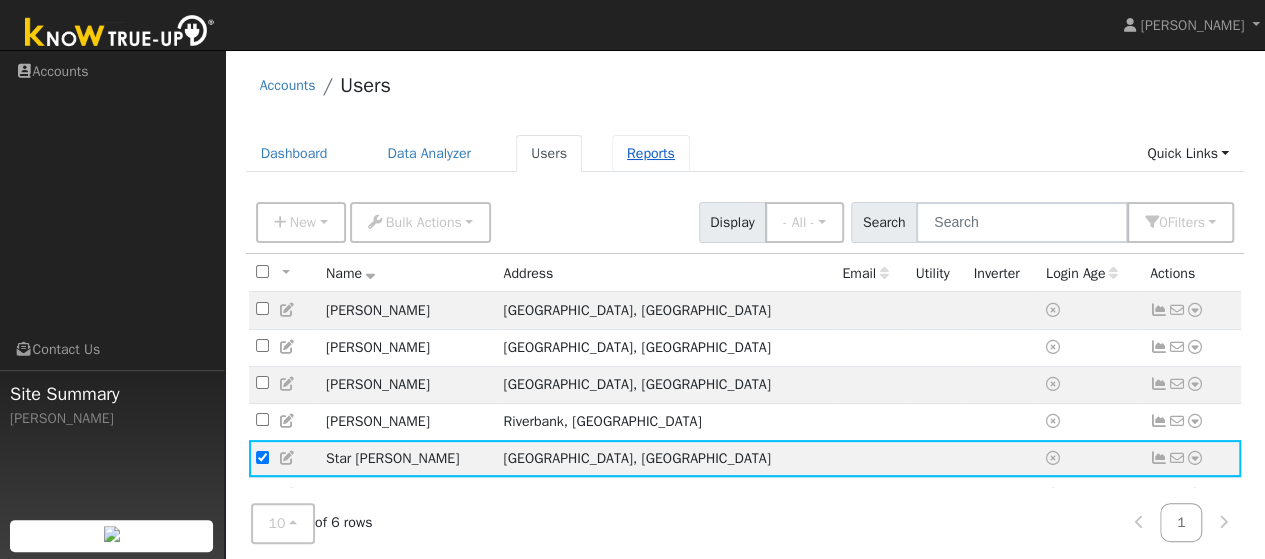 click on "Reports" at bounding box center (651, 153) 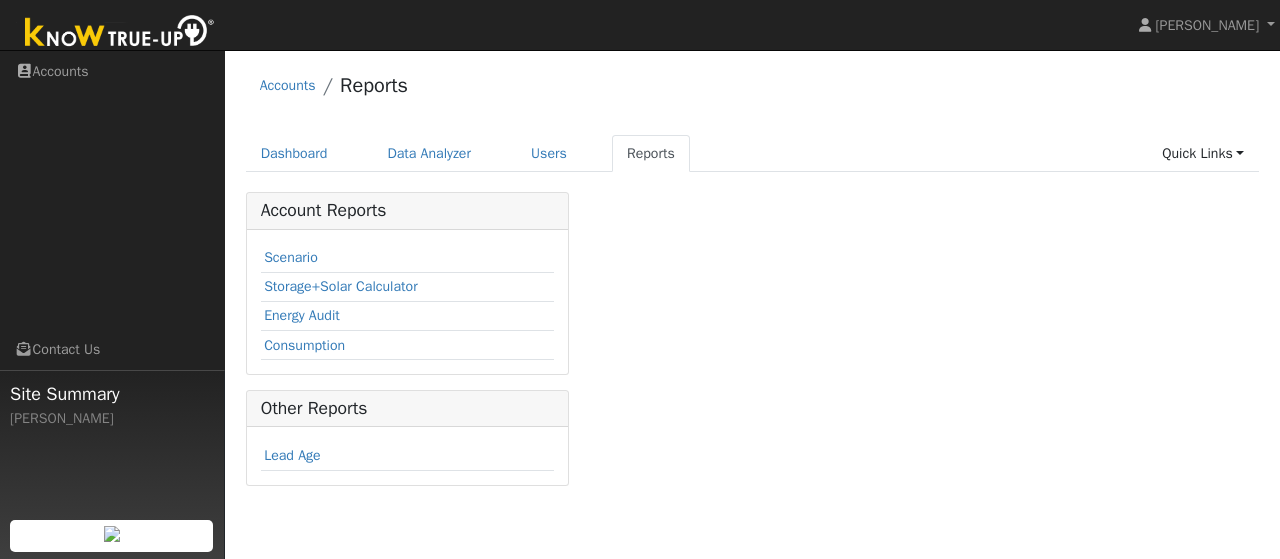 scroll, scrollTop: 0, scrollLeft: 0, axis: both 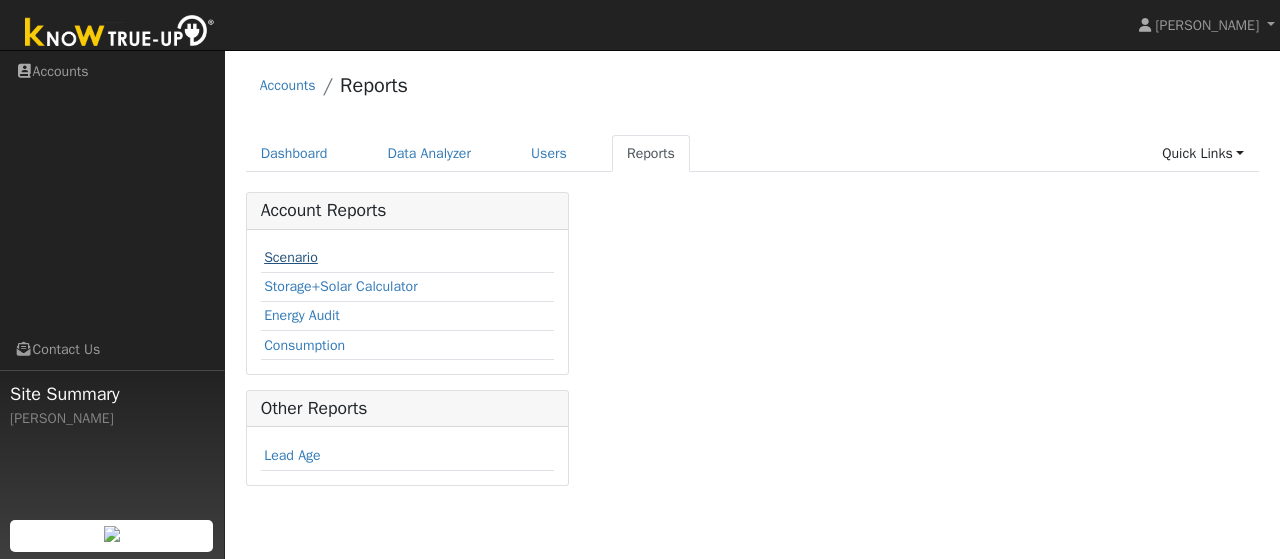 click on "Scenario" at bounding box center [291, 257] 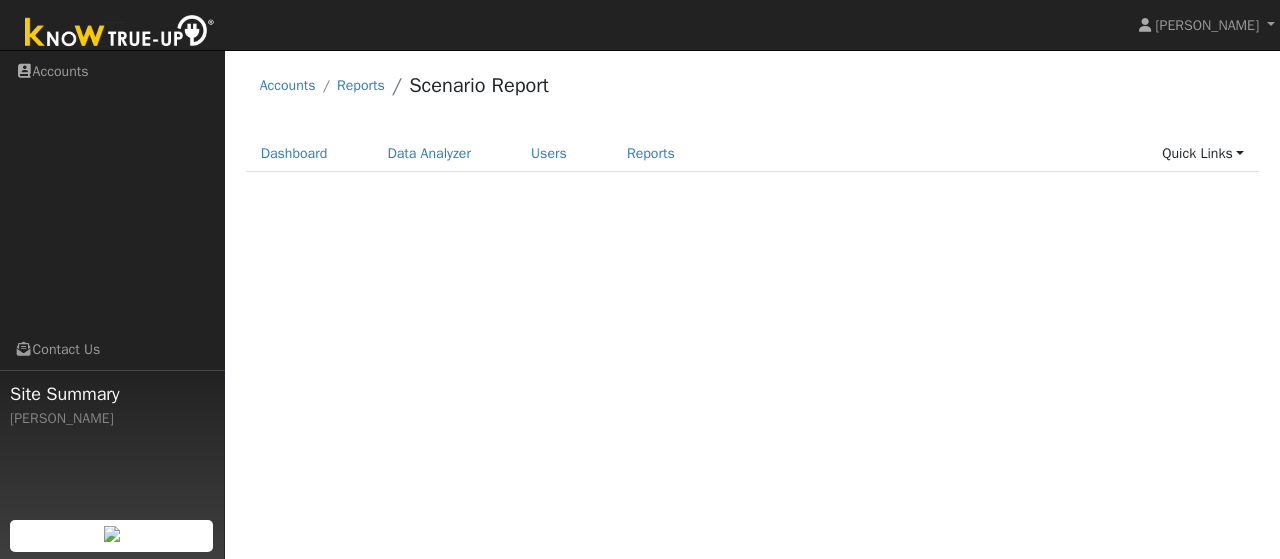 scroll, scrollTop: 0, scrollLeft: 0, axis: both 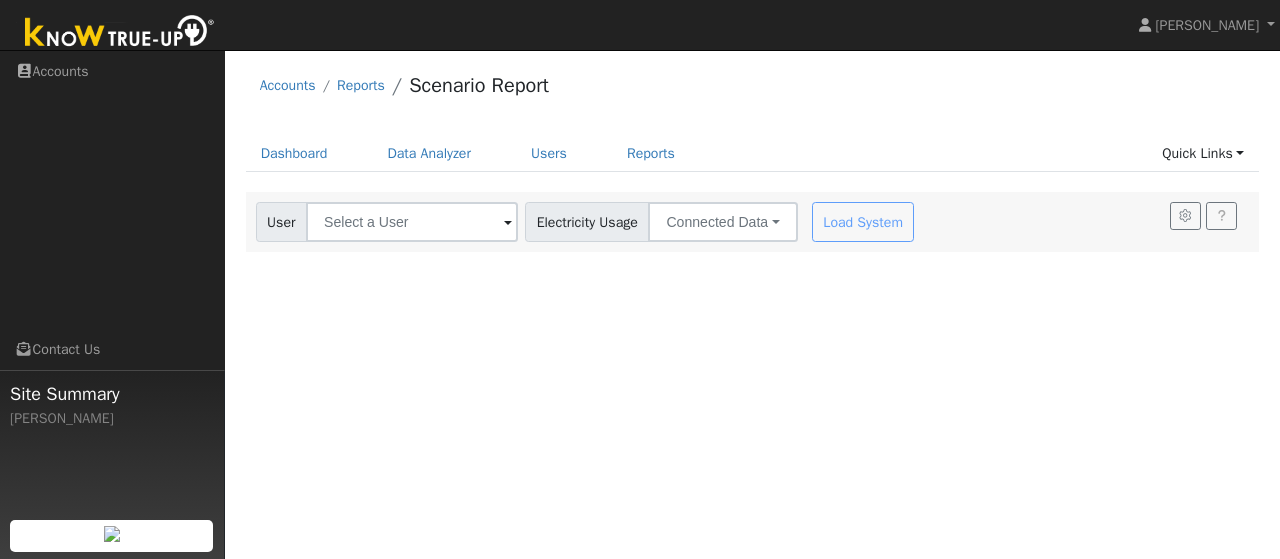 click at bounding box center (508, 223) 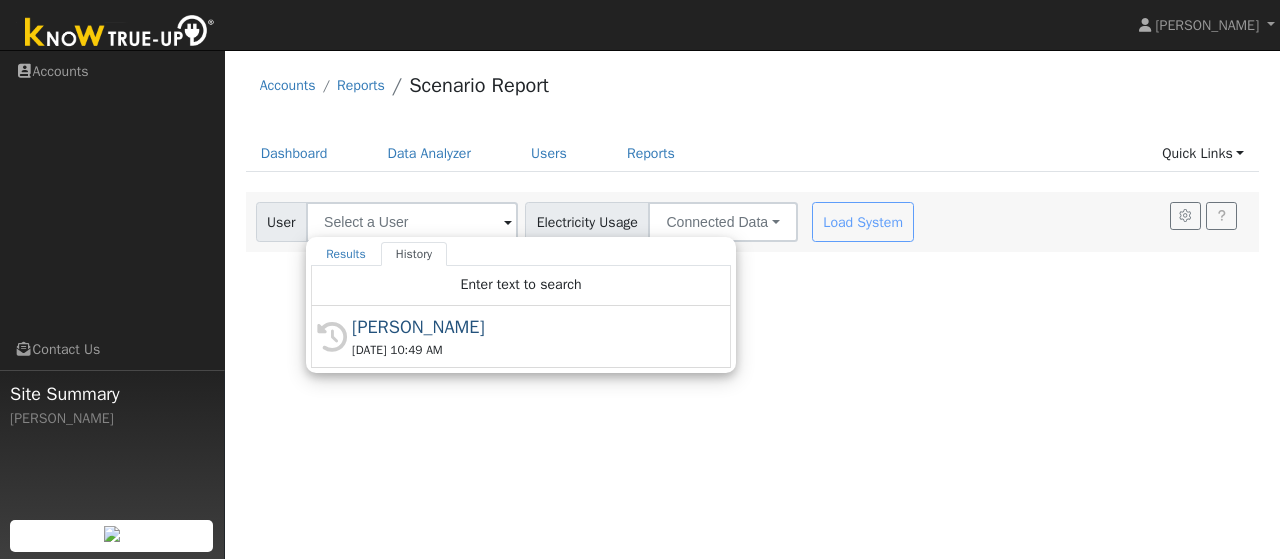 click at bounding box center [508, 223] 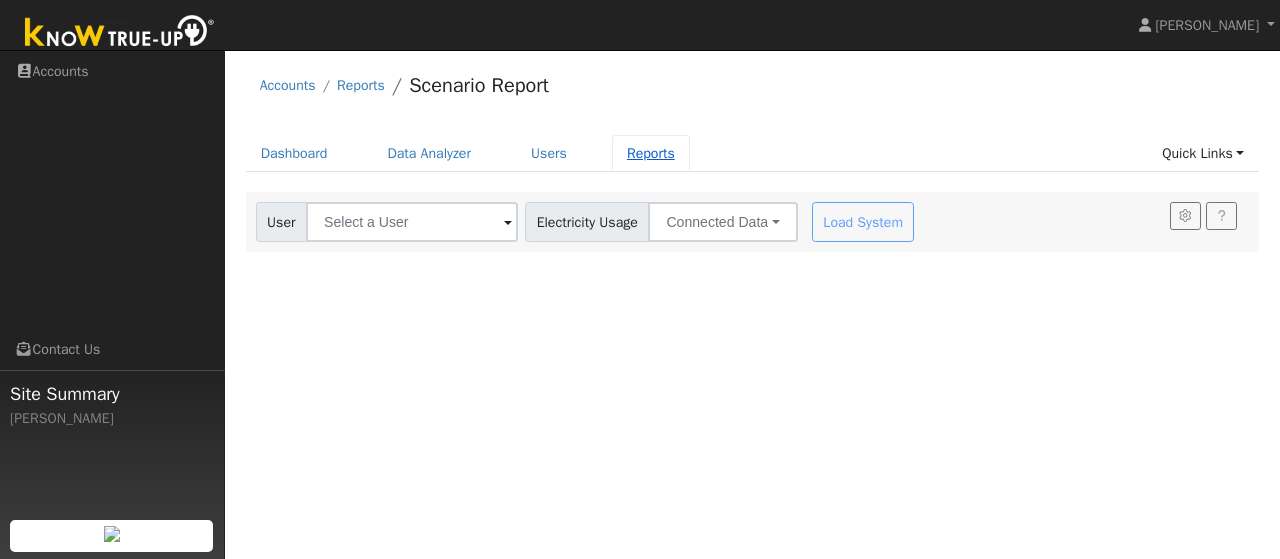 click on "Reports" at bounding box center (651, 153) 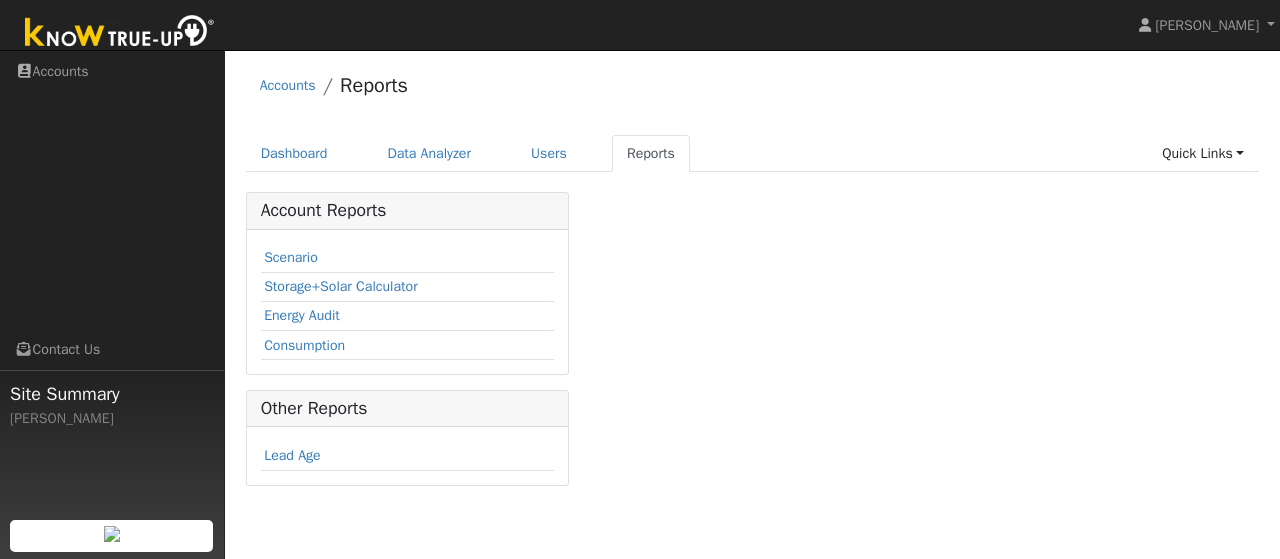 scroll, scrollTop: 0, scrollLeft: 0, axis: both 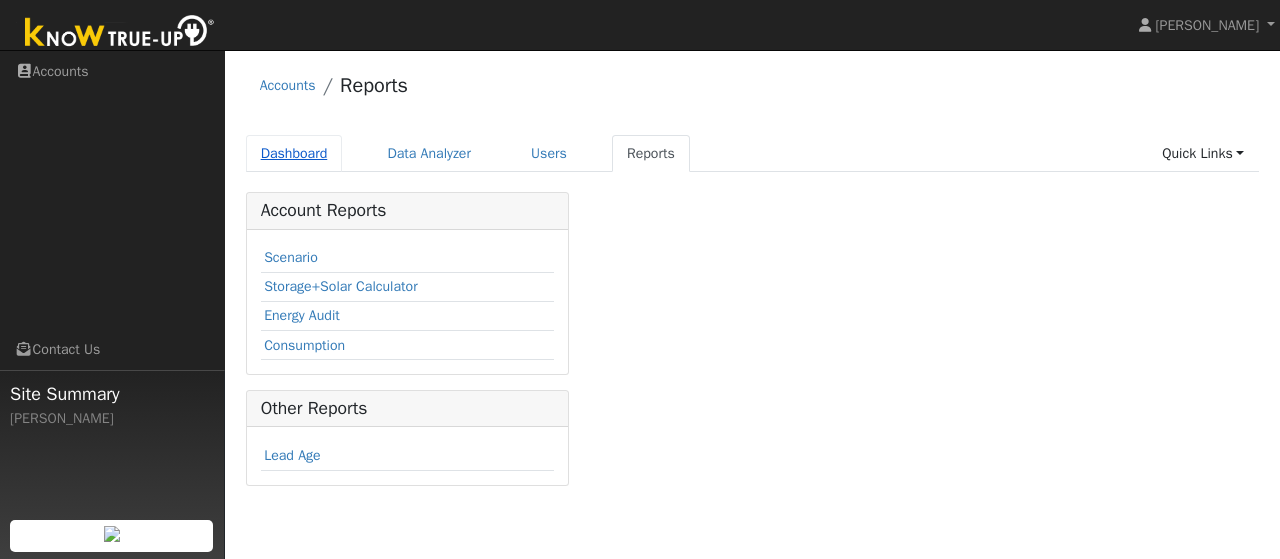 click on "Dashboard" at bounding box center (294, 153) 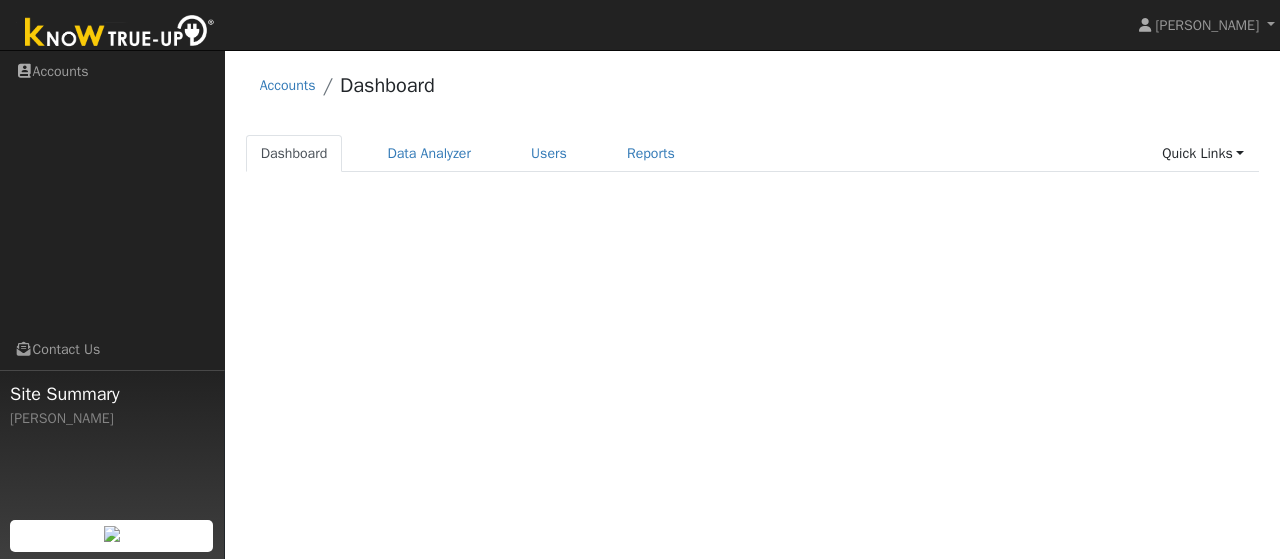 scroll, scrollTop: 0, scrollLeft: 0, axis: both 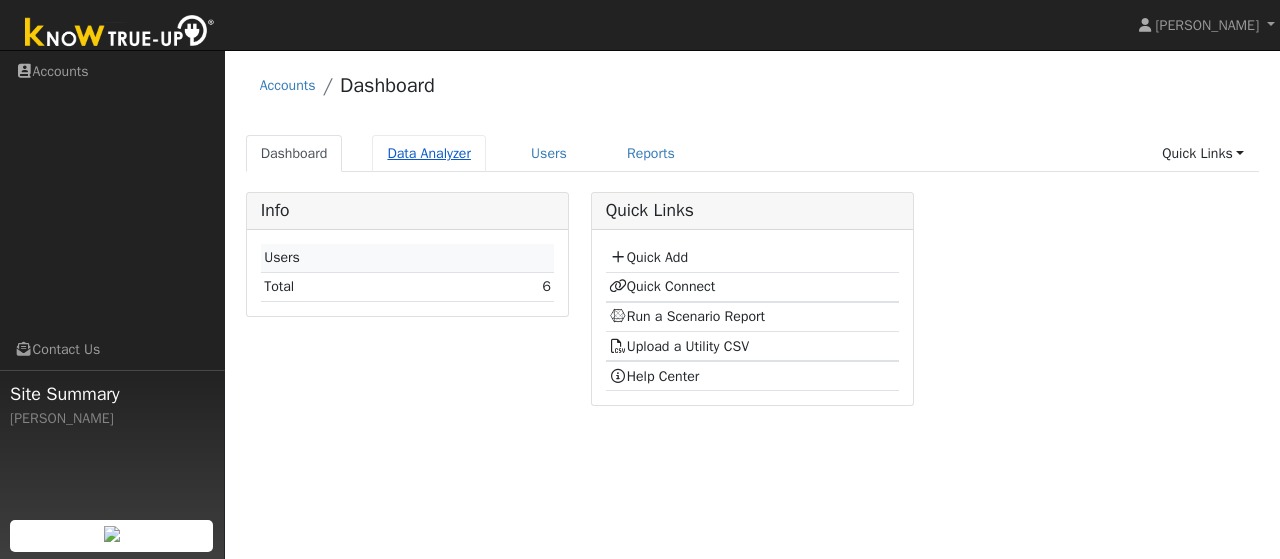 click on "Data Analyzer" at bounding box center [429, 153] 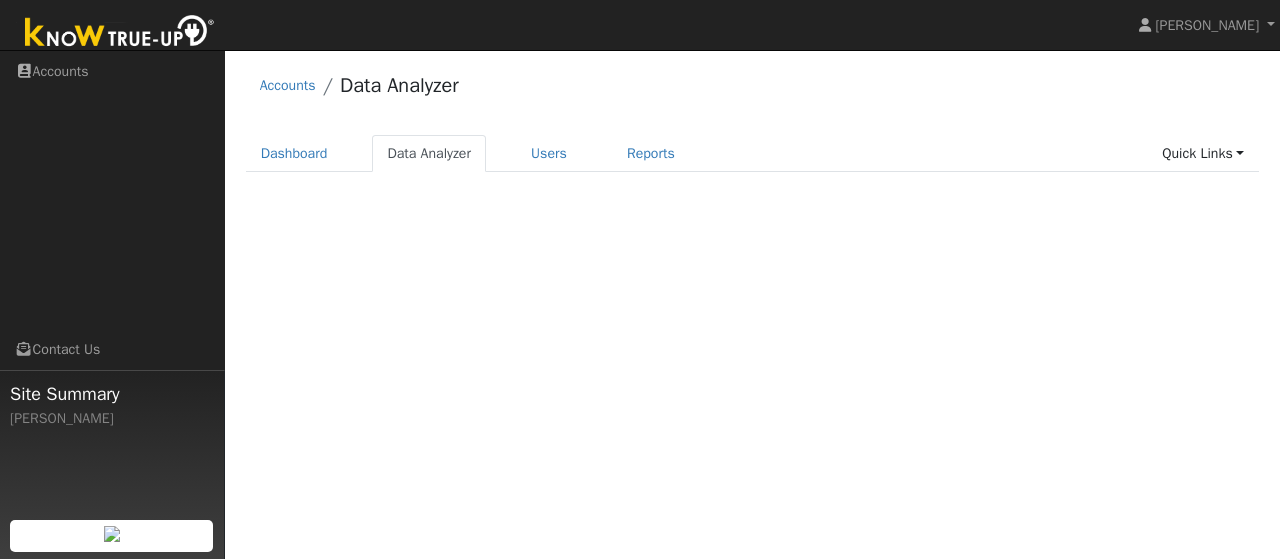 scroll, scrollTop: 0, scrollLeft: 0, axis: both 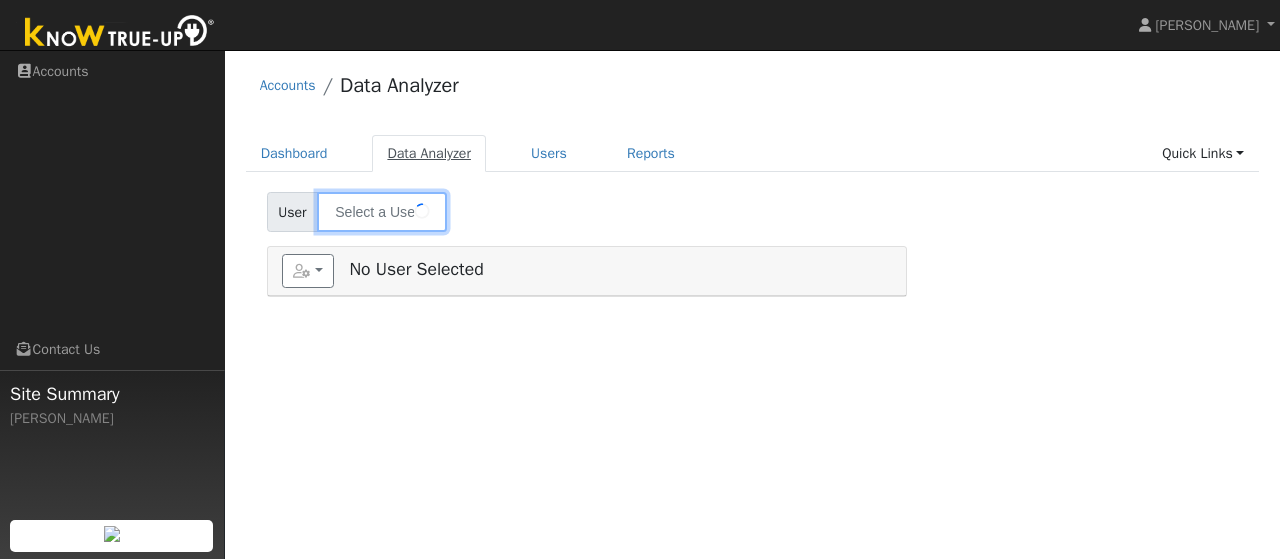 type on "Star Strahle" 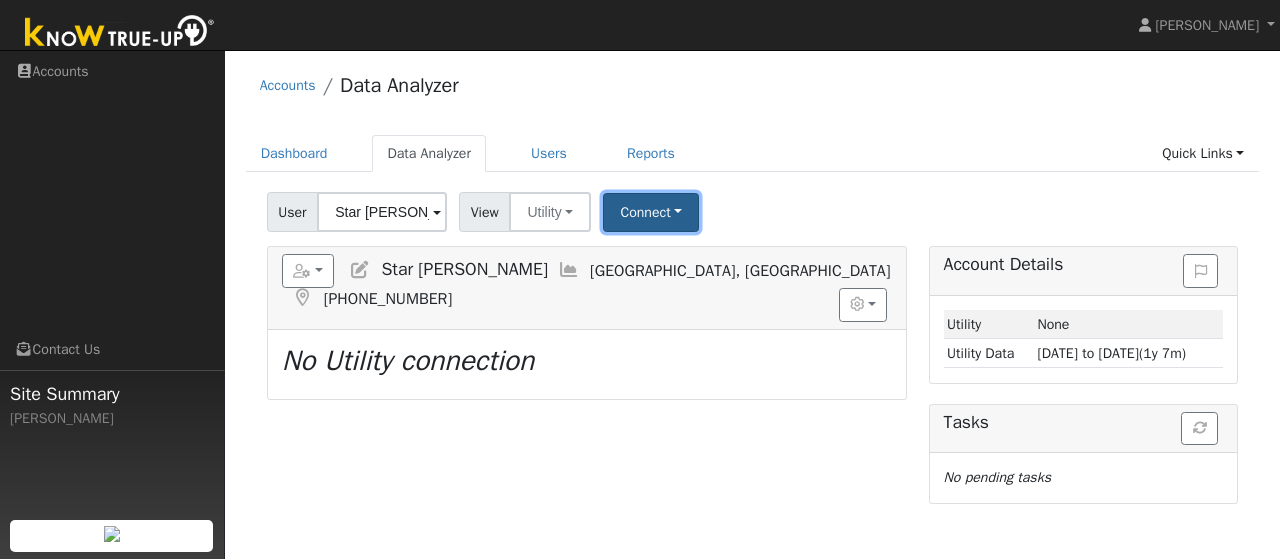 click on "Connect" at bounding box center (651, 212) 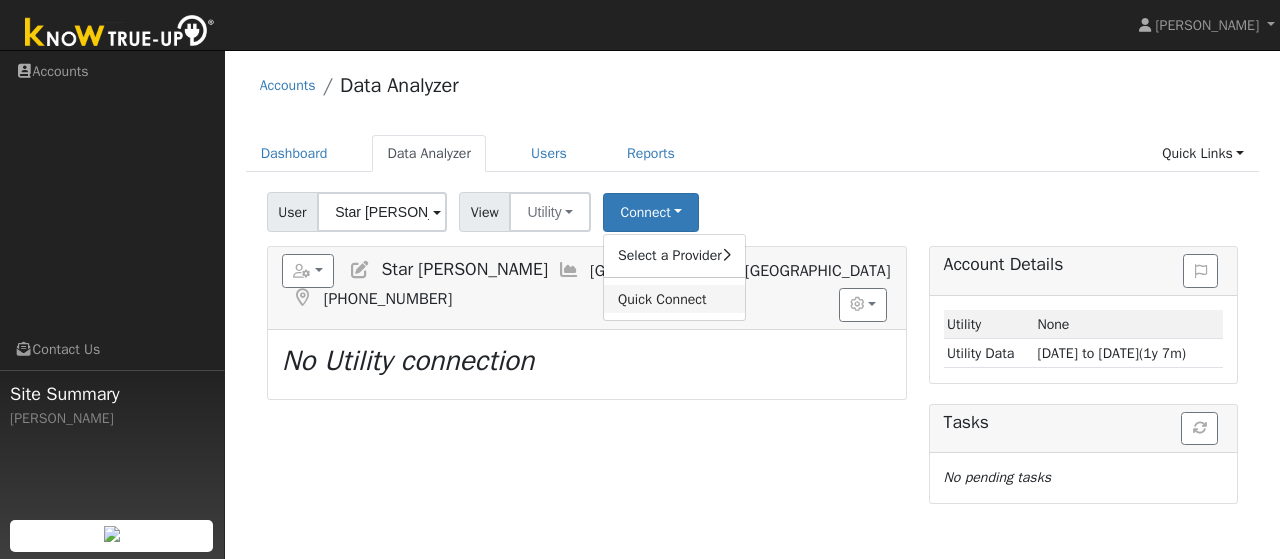 click on "Quick Connect" at bounding box center [674, 299] 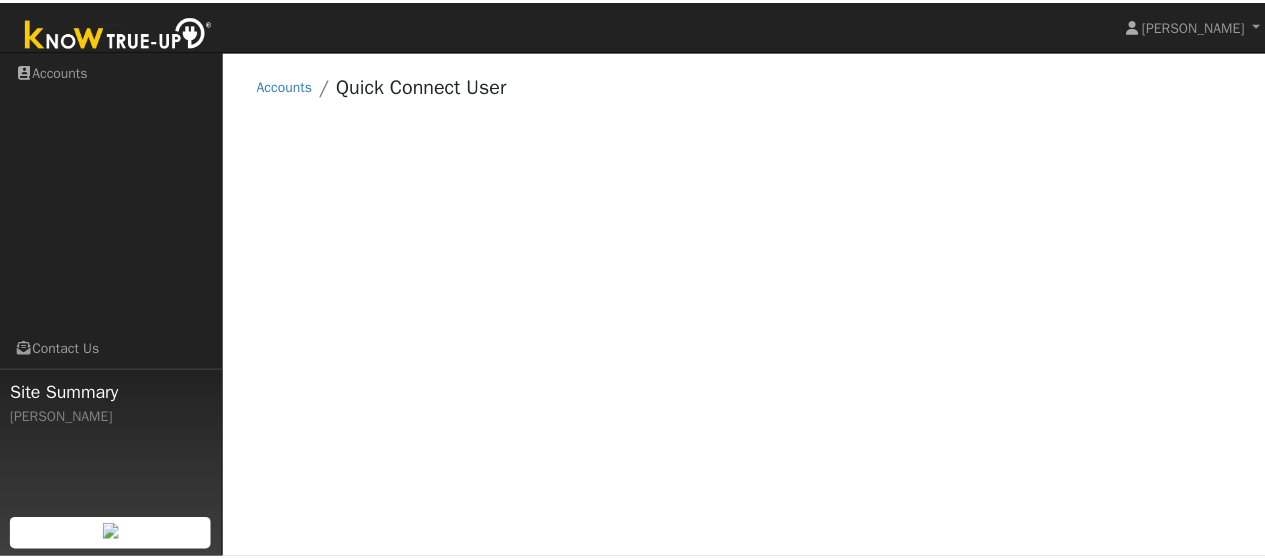scroll, scrollTop: 0, scrollLeft: 0, axis: both 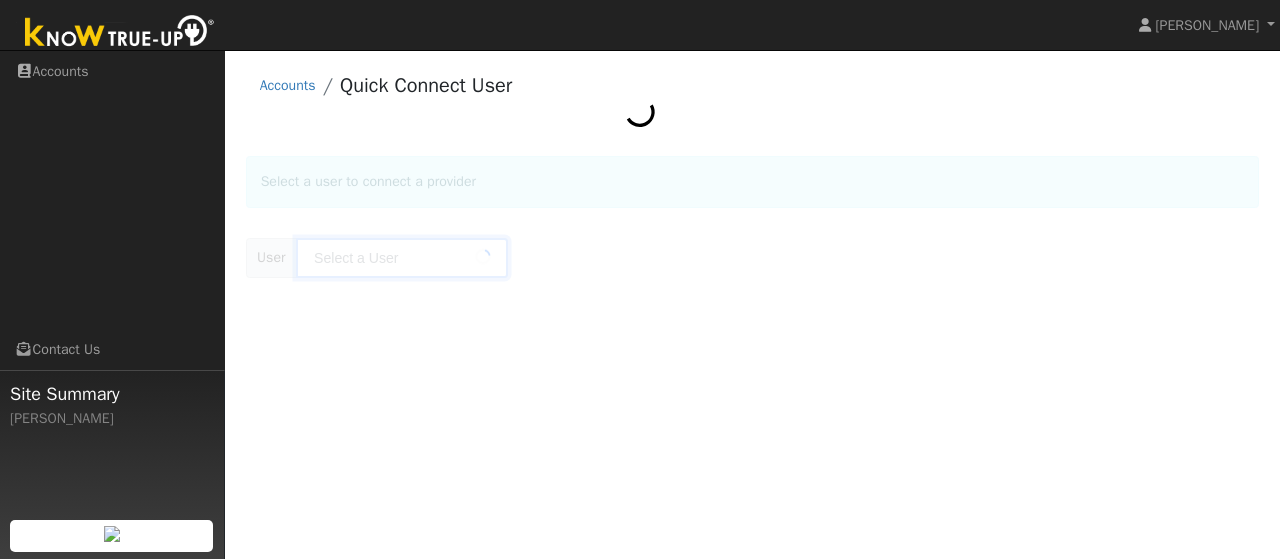 type on "Star [PERSON_NAME]" 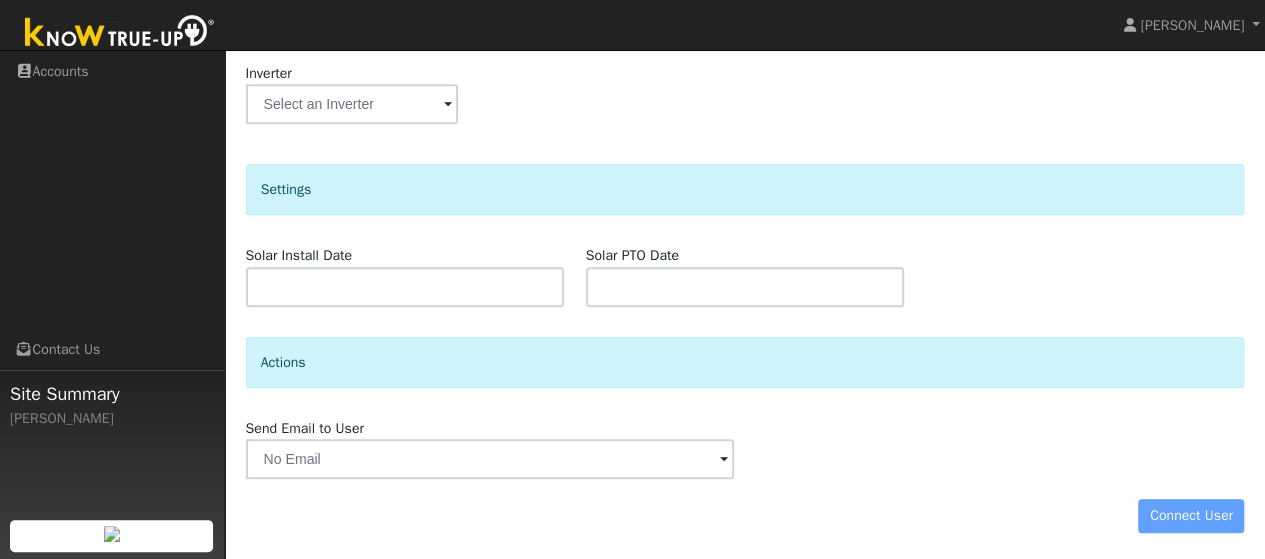 scroll, scrollTop: 0, scrollLeft: 0, axis: both 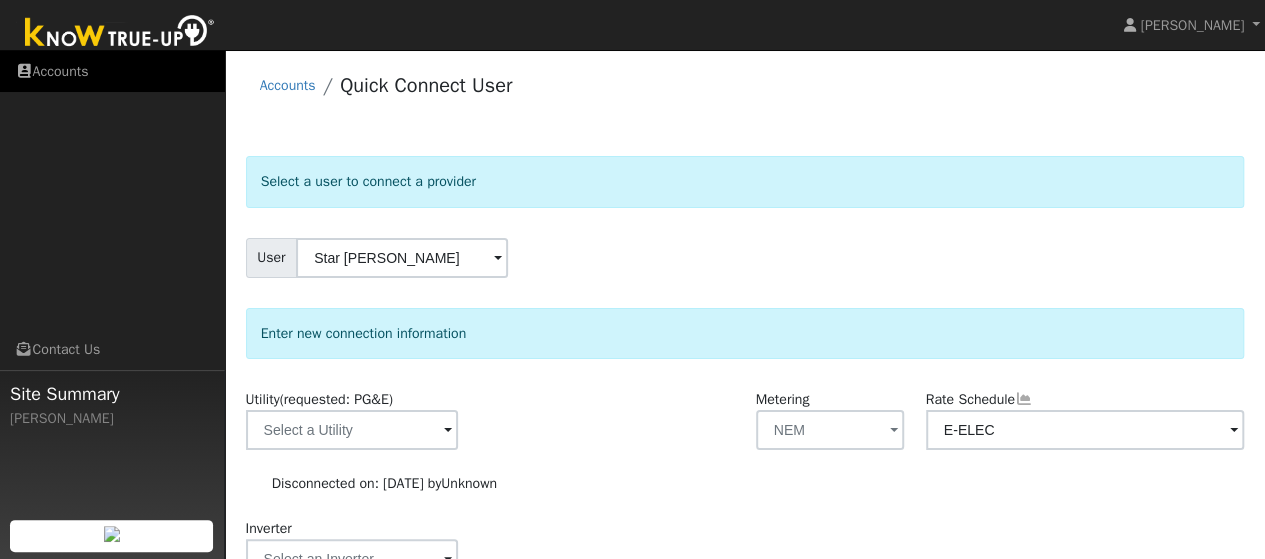 click on "Accounts" at bounding box center [112, 71] 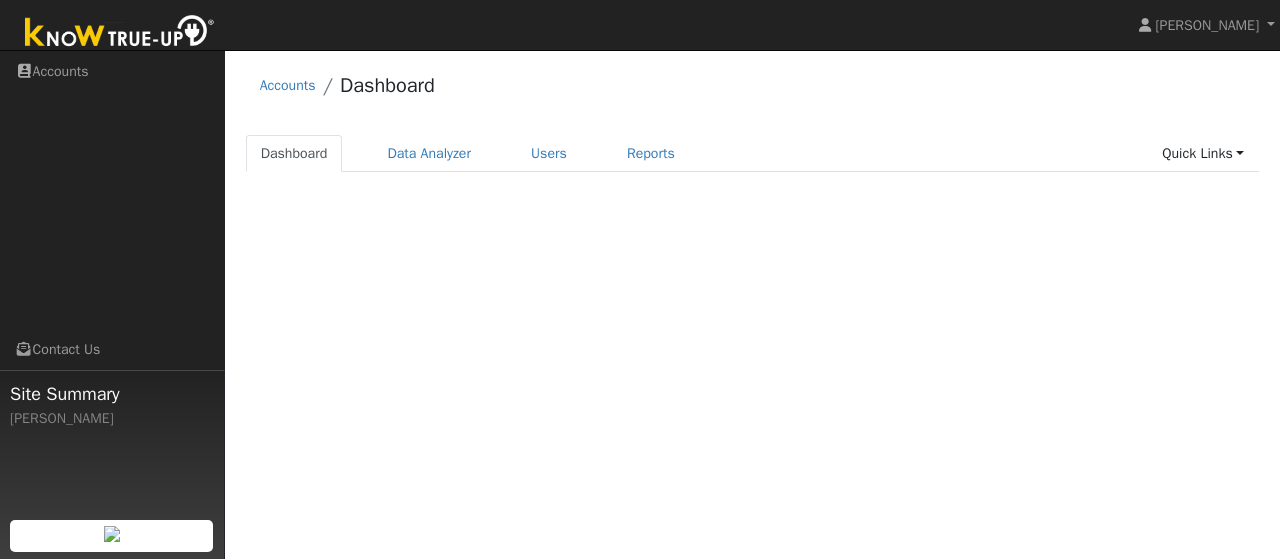 scroll, scrollTop: 0, scrollLeft: 0, axis: both 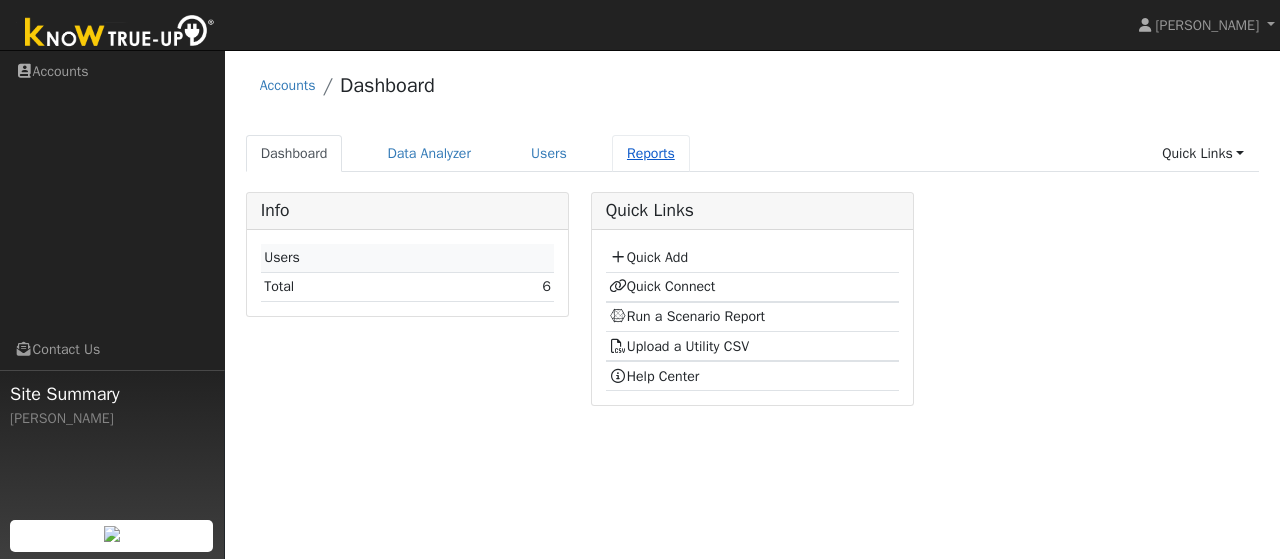 click on "Reports" at bounding box center [651, 153] 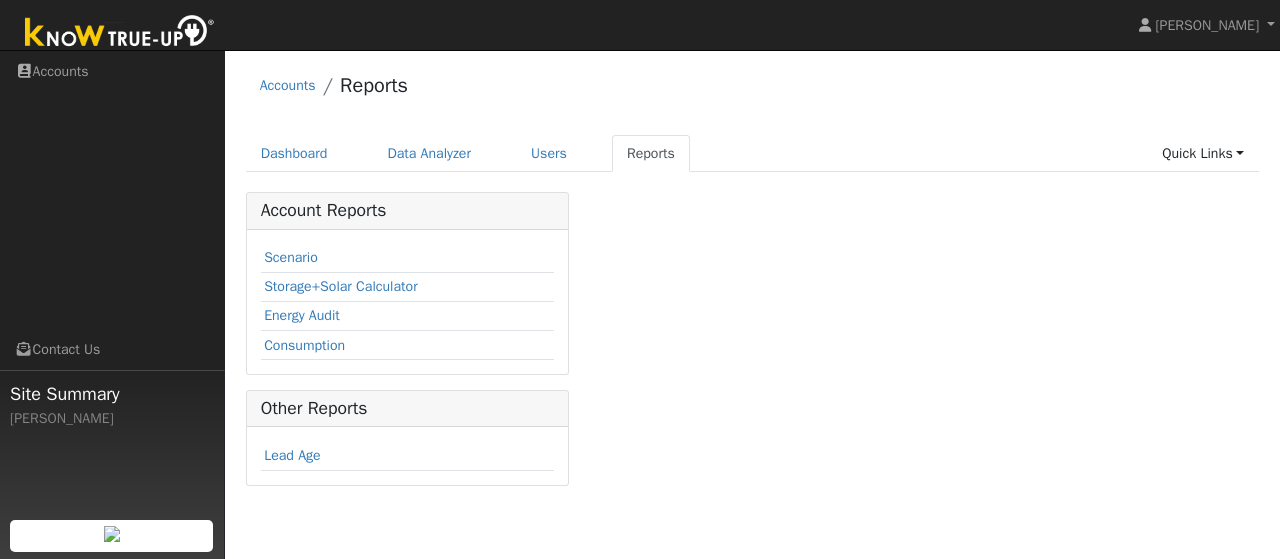 scroll, scrollTop: 0, scrollLeft: 0, axis: both 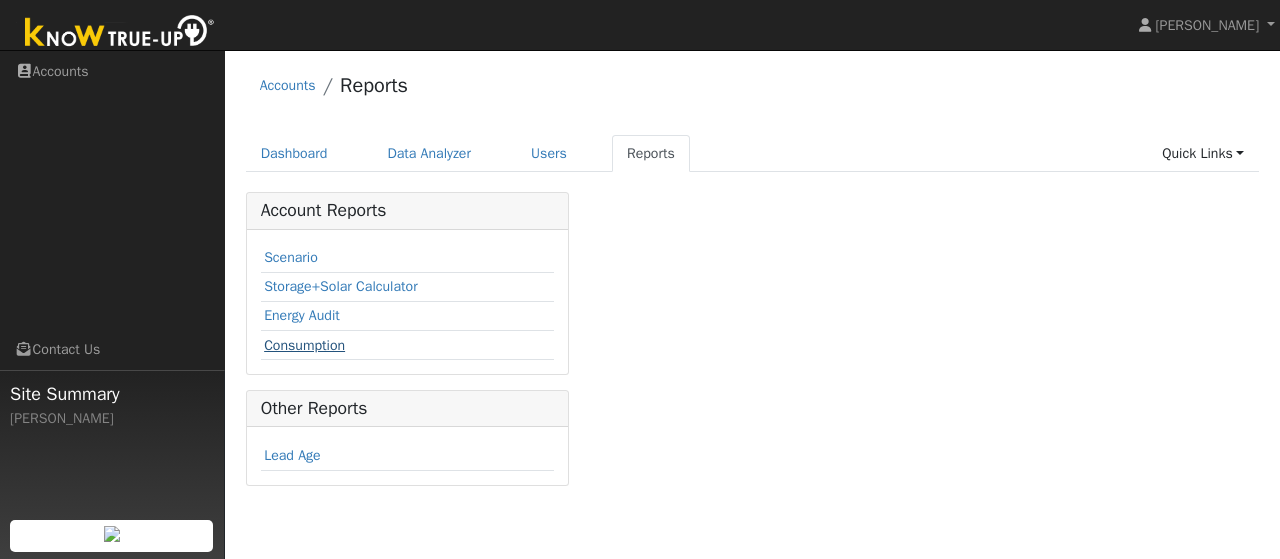 click on "Consumption" at bounding box center (304, 345) 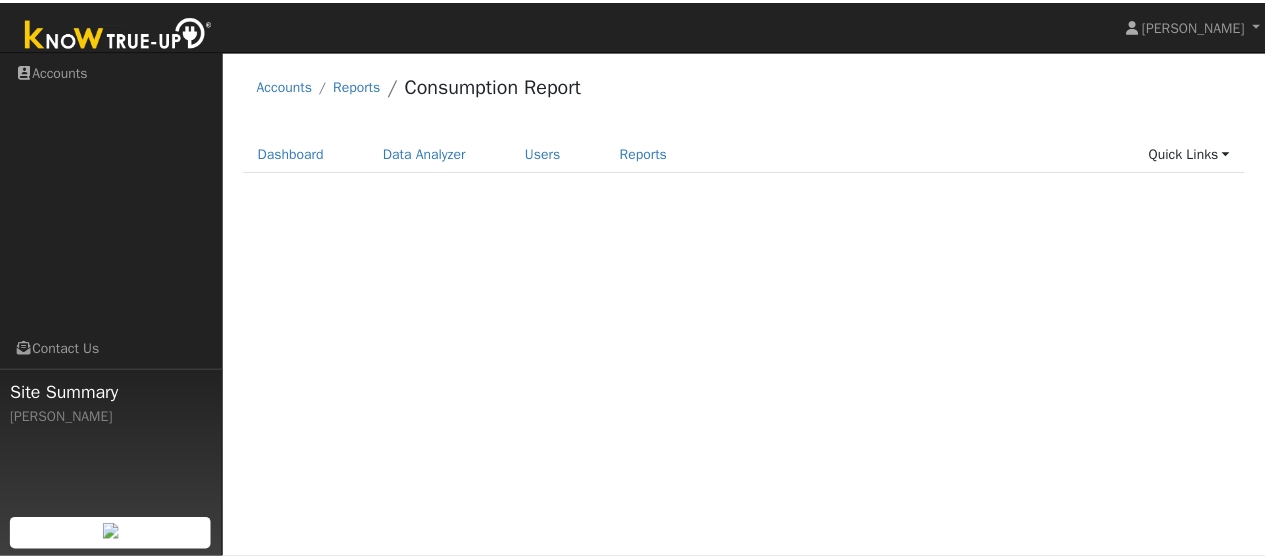 scroll, scrollTop: 0, scrollLeft: 0, axis: both 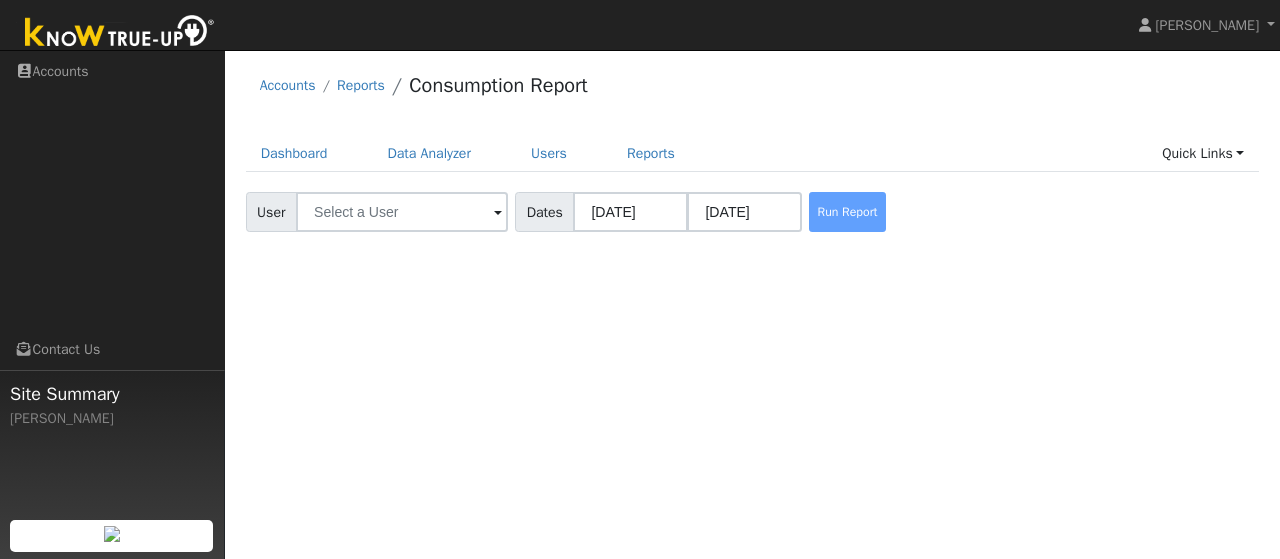 click at bounding box center [498, 213] 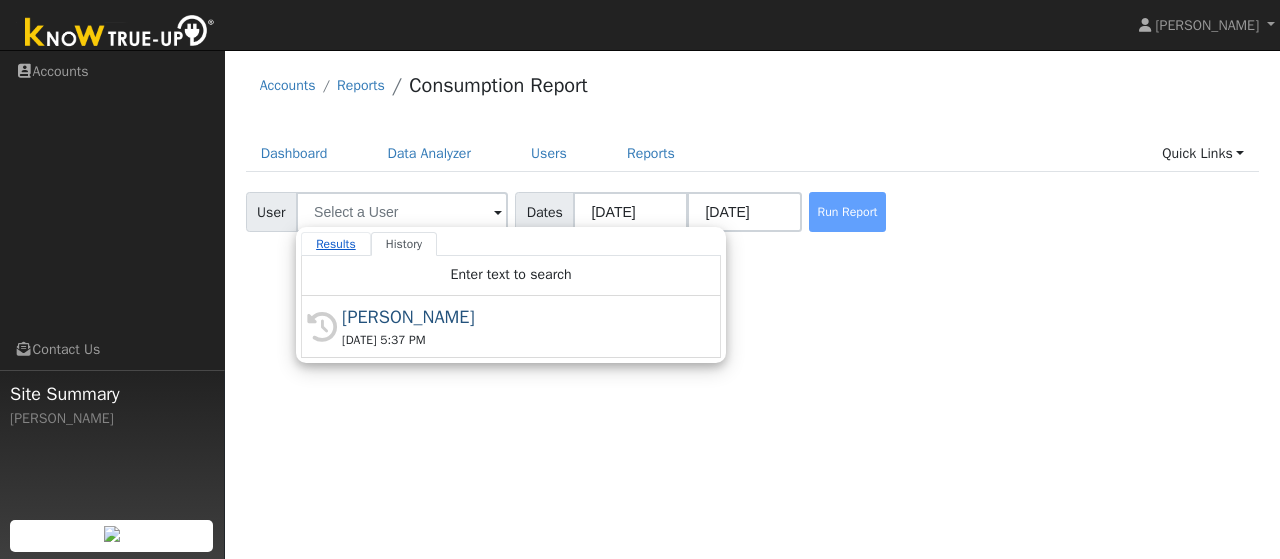 click on "Results" at bounding box center [336, 244] 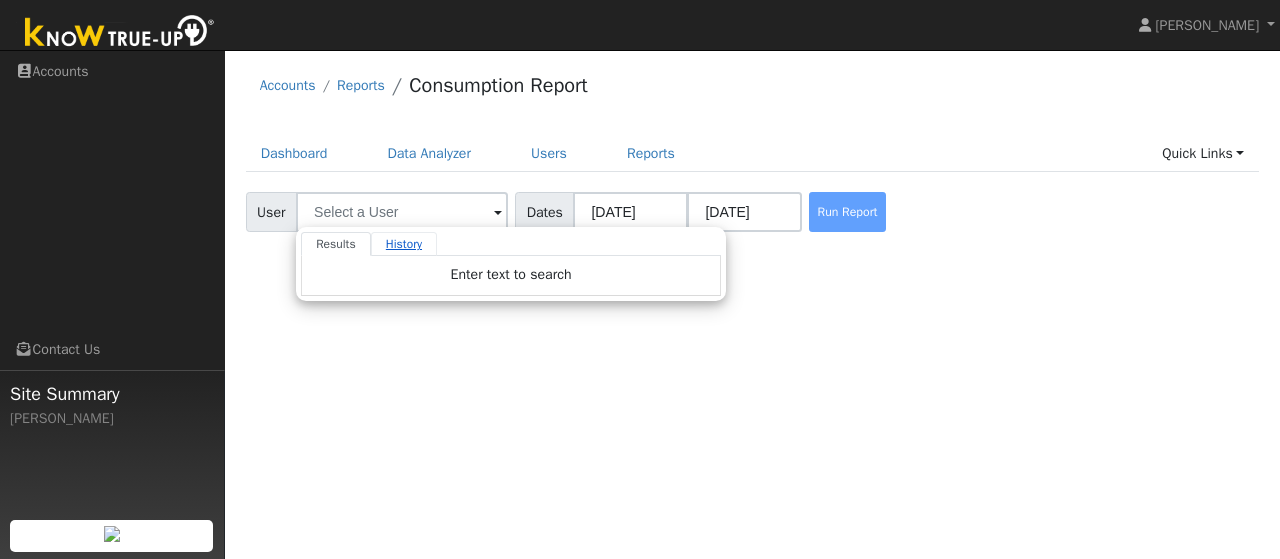 click on "History" at bounding box center [404, 244] 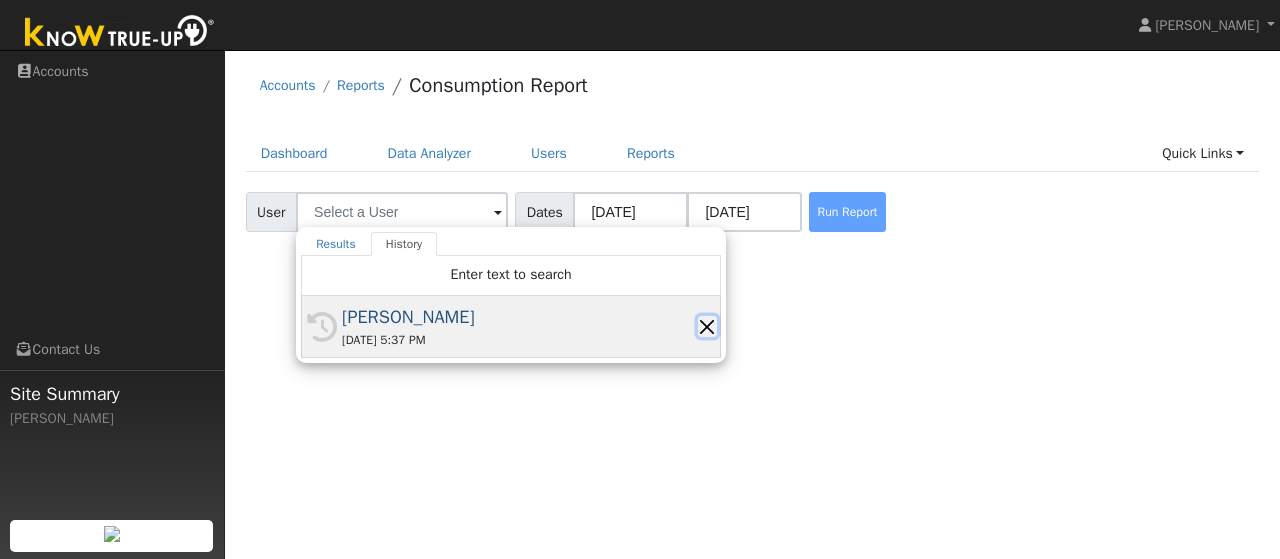 click at bounding box center [707, 326] 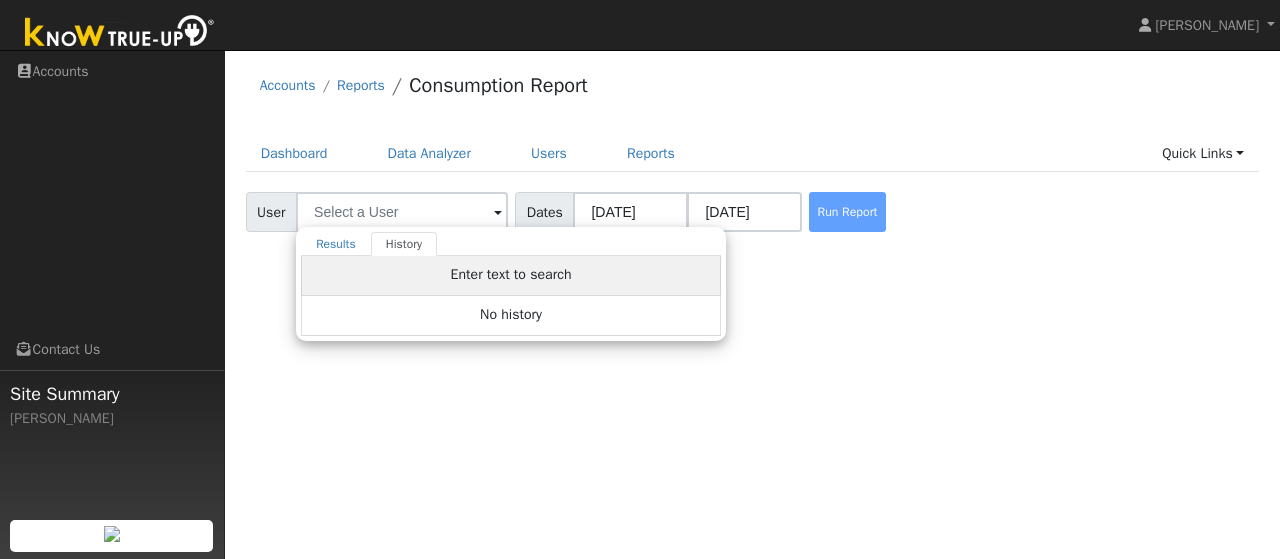 click on "Enter text to search" at bounding box center [511, 274] 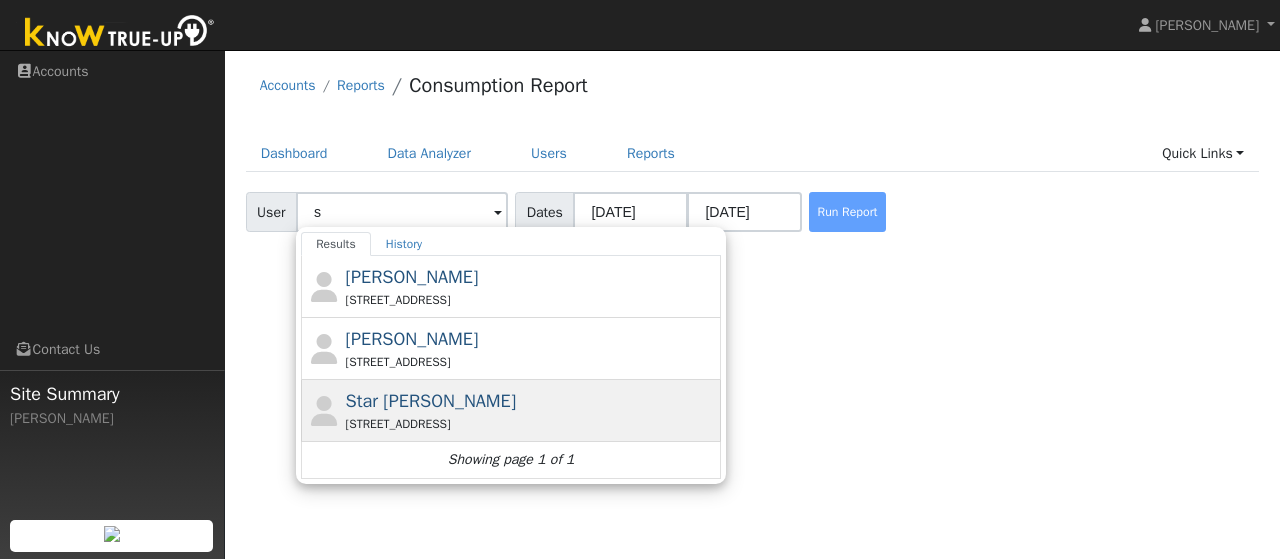 click on "18577 Manor Drive, Jamestown, CA 95327" at bounding box center (531, 424) 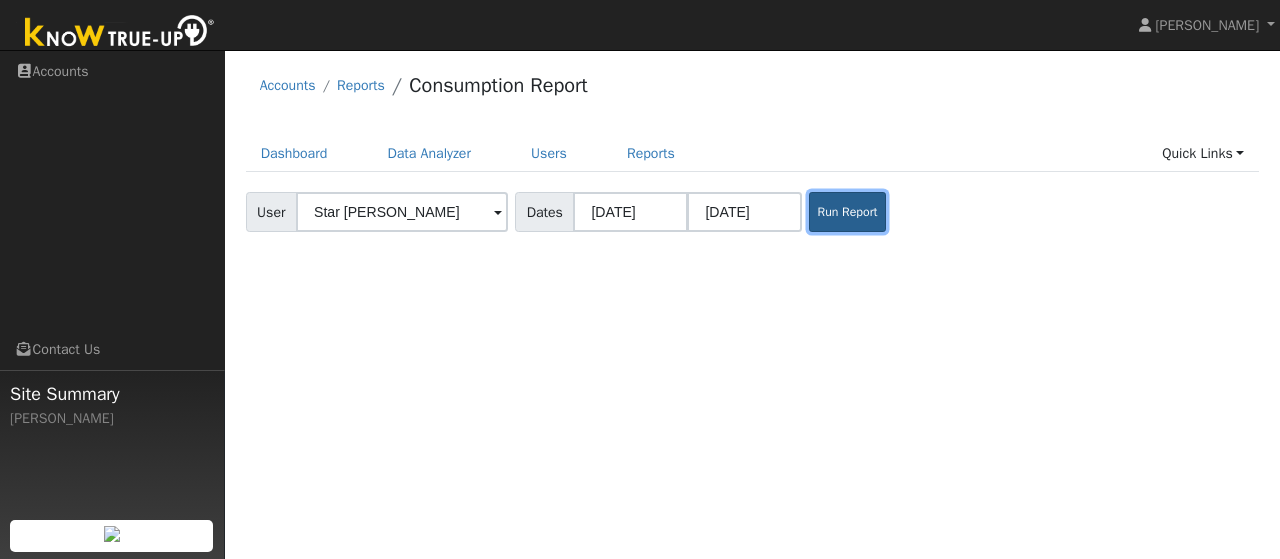 click on "Run Report" at bounding box center [847, 212] 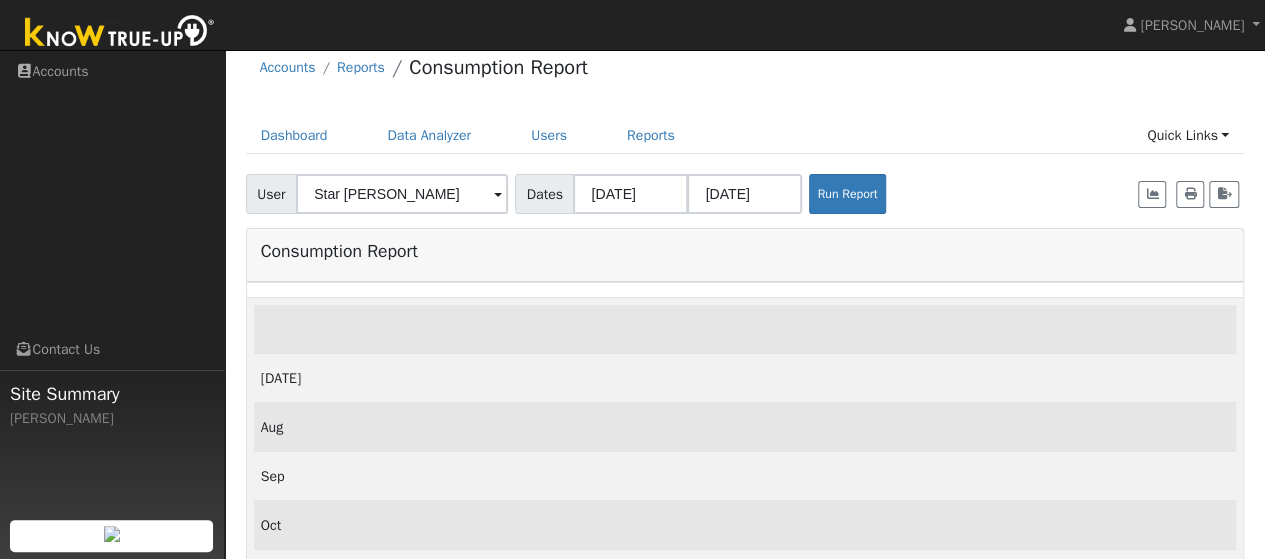scroll, scrollTop: 15, scrollLeft: 0, axis: vertical 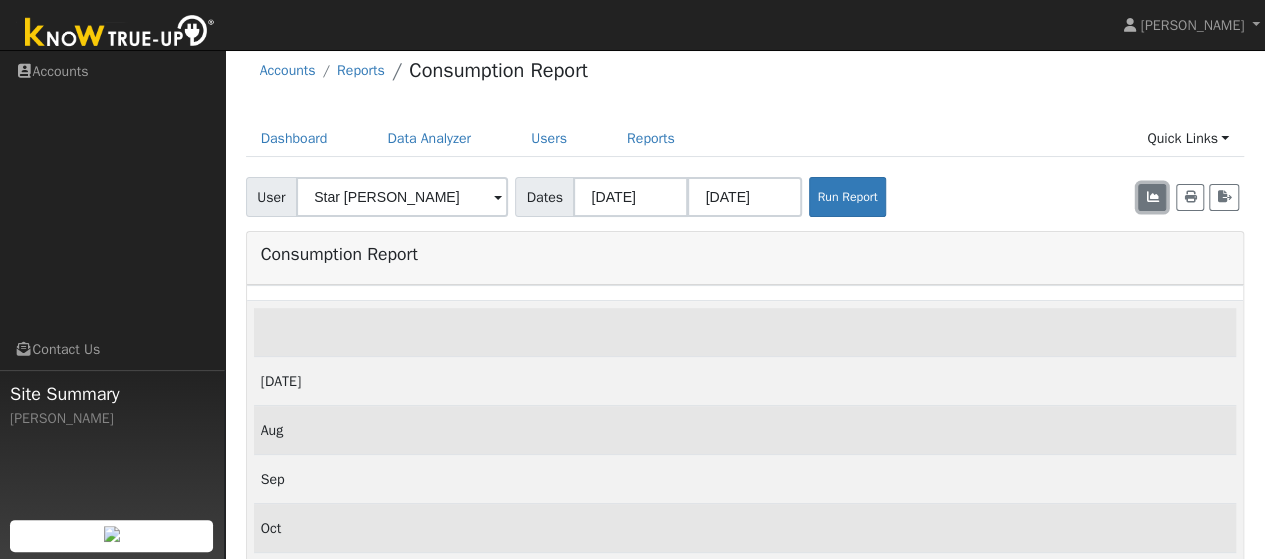click at bounding box center (1152, 198) 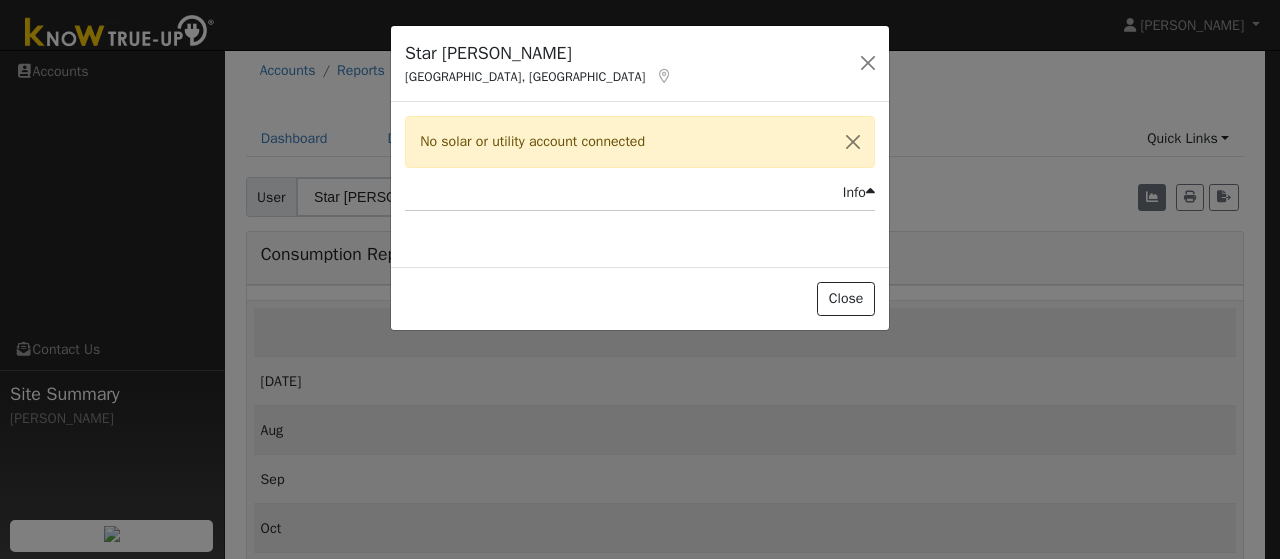 click on "Star Strahle Jamestown, CA   Default Account  No solar or utility account connected  Issue History Date By Flag Comment Type No Issue History Info  Close" 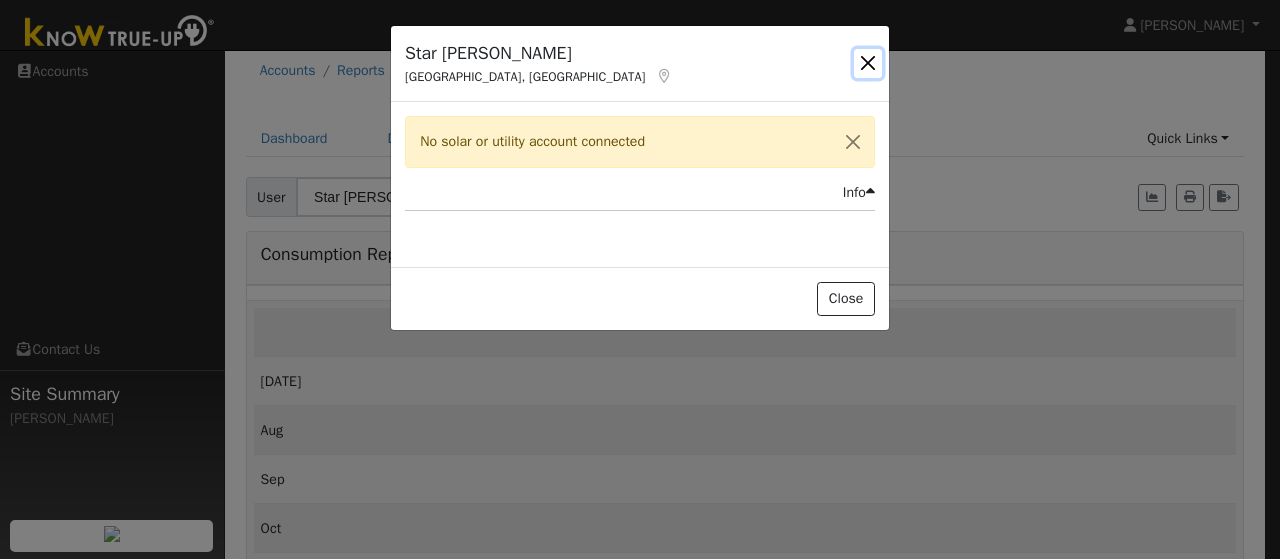 click at bounding box center [868, 63] 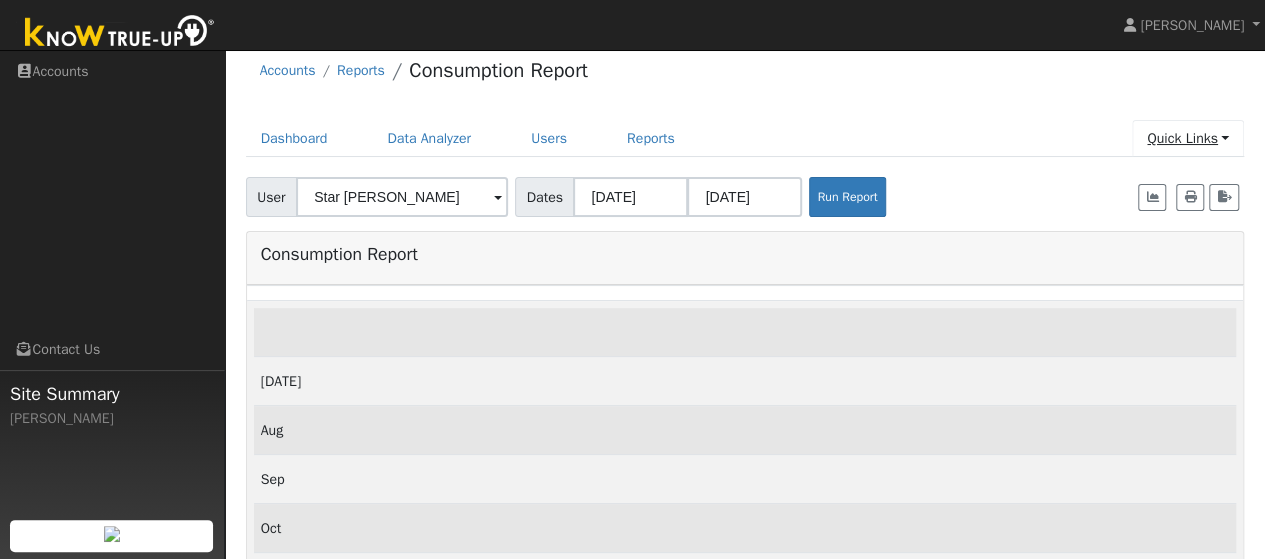 click on "Quick Links" at bounding box center (1188, 138) 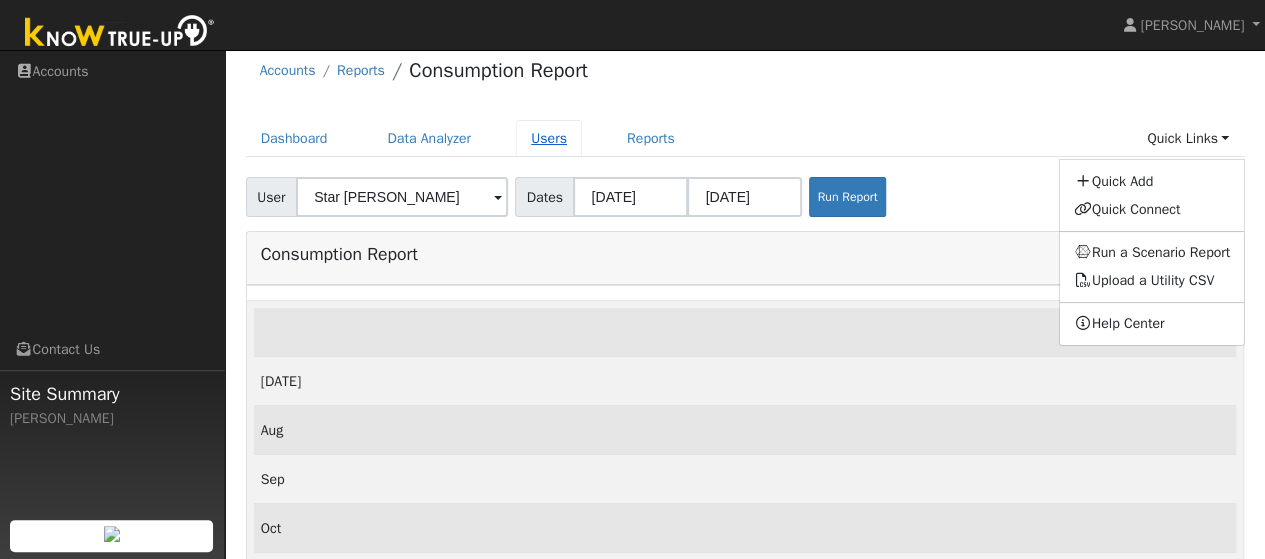 click on "Users" at bounding box center [549, 138] 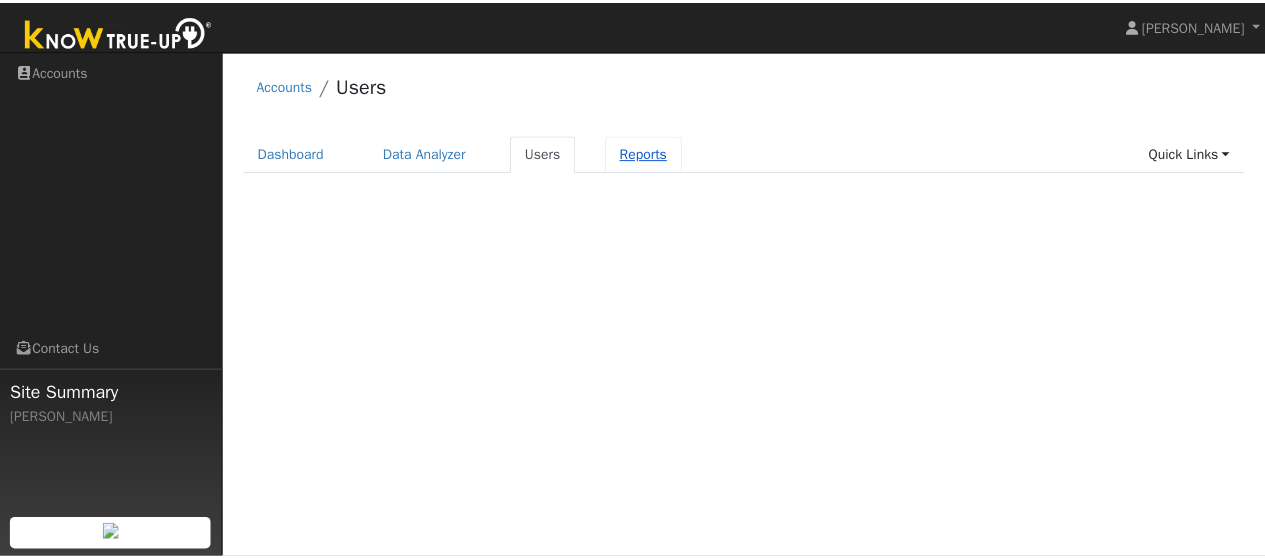 scroll, scrollTop: 0, scrollLeft: 0, axis: both 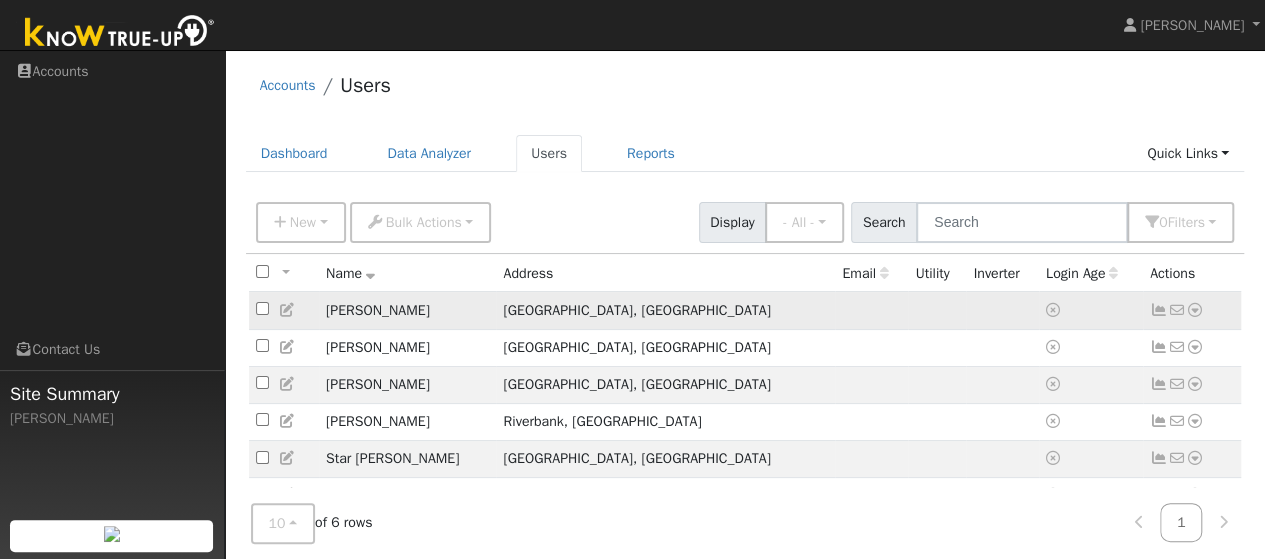 click at bounding box center (262, 308) 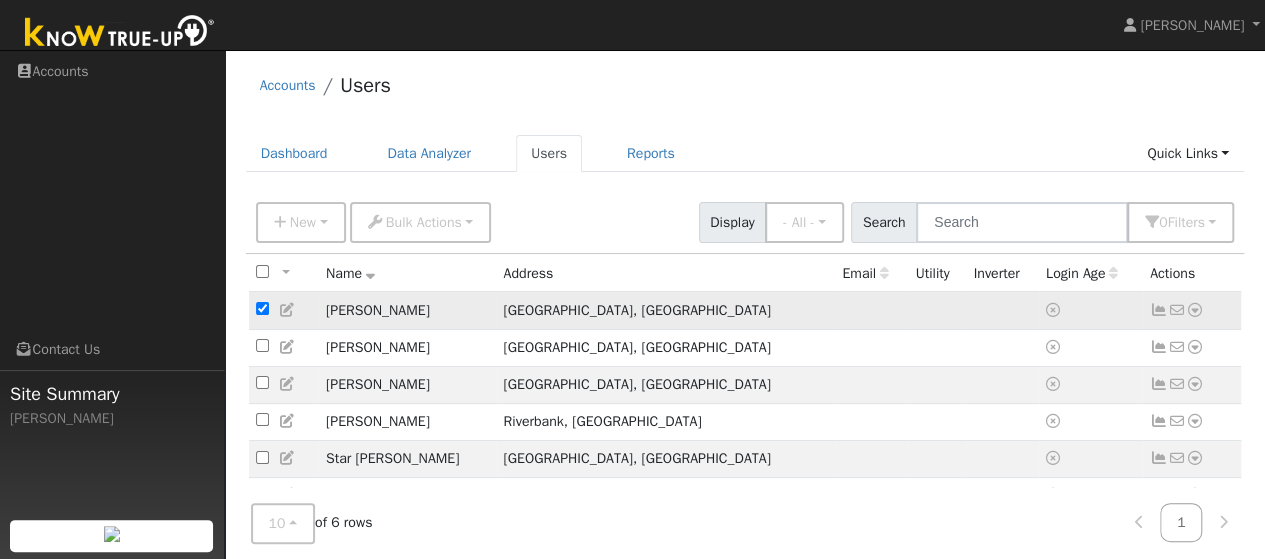 checkbox on "true" 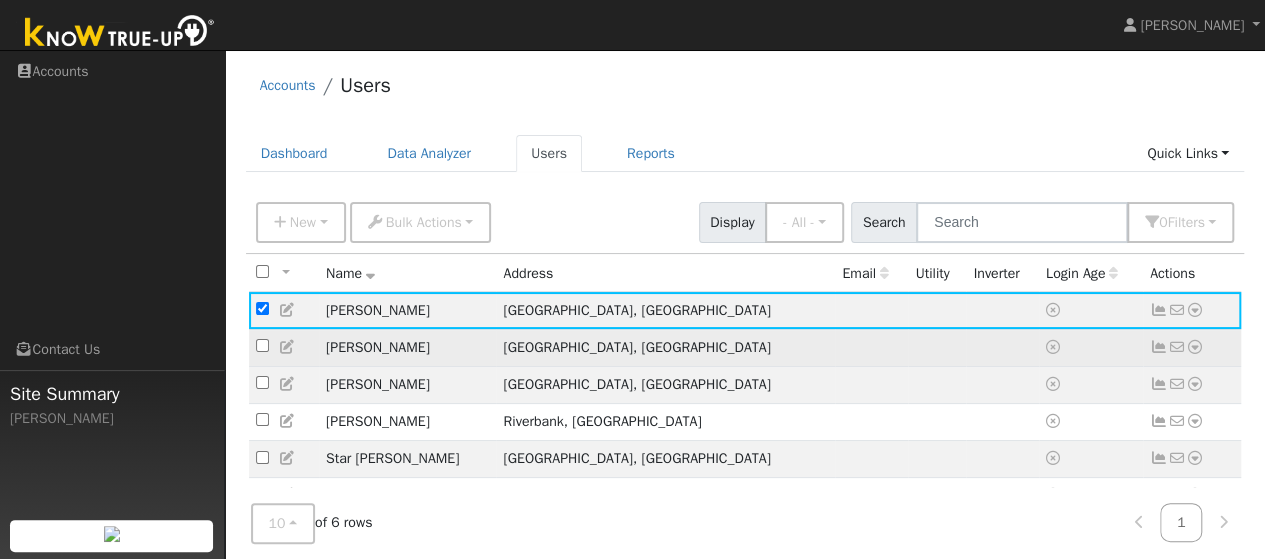click at bounding box center [262, 345] 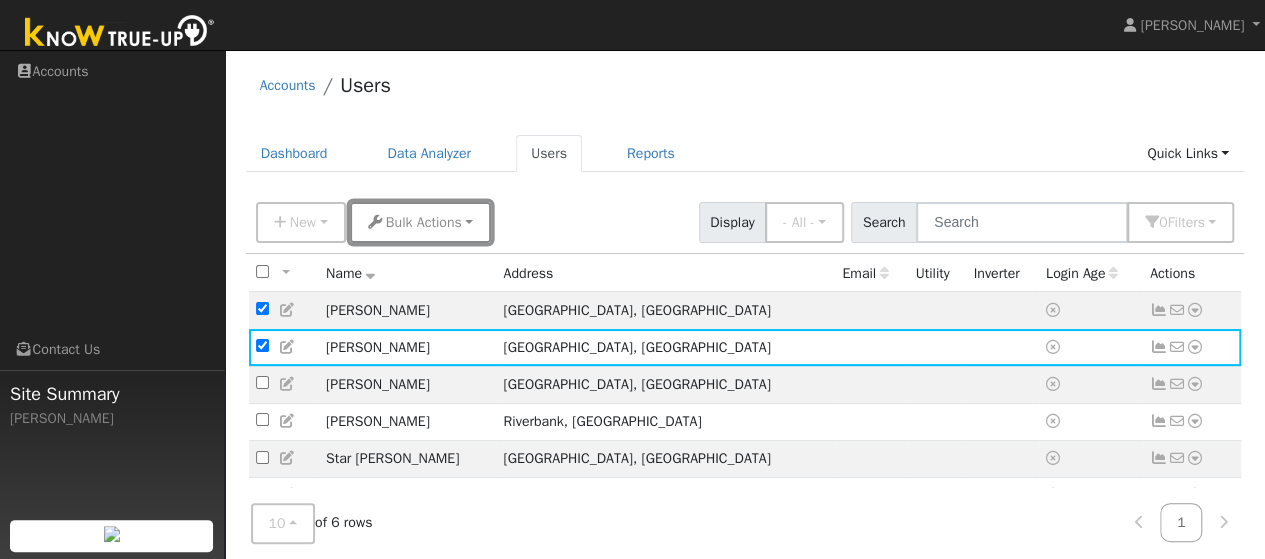 click on "Bulk Actions" at bounding box center (421, 222) 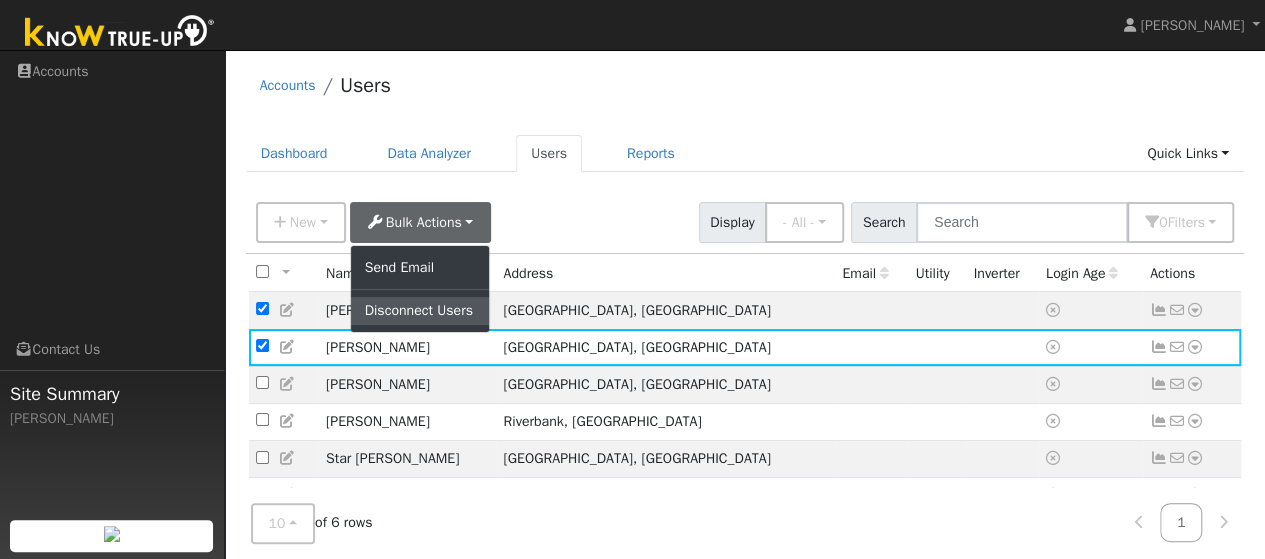 click on "Disconnect Users" at bounding box center (420, 311) 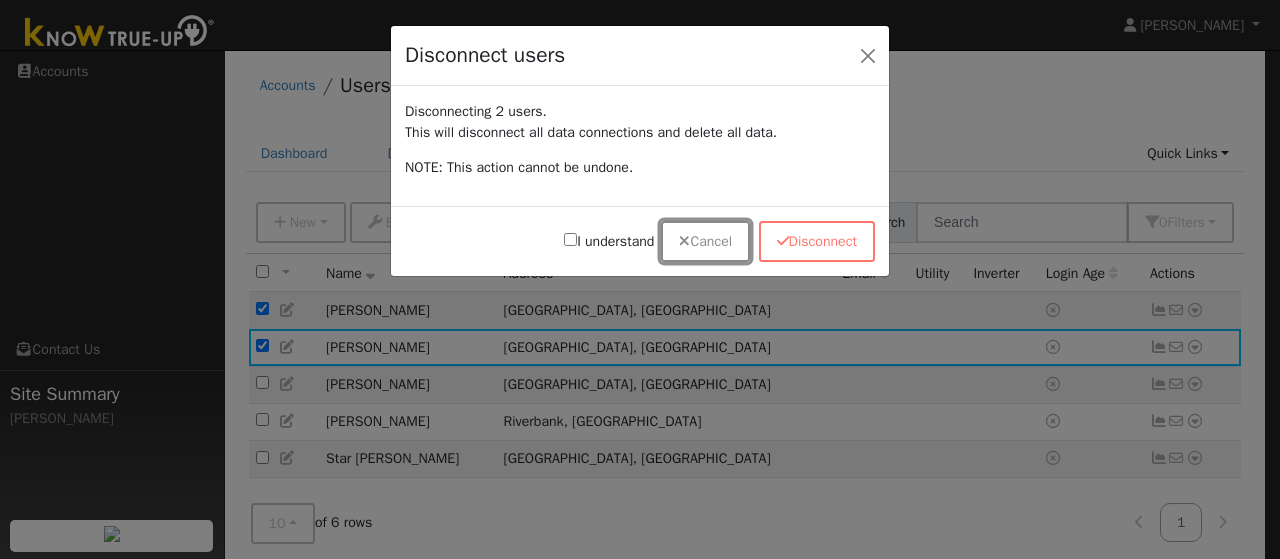 click on "Cancel" at bounding box center [705, 241] 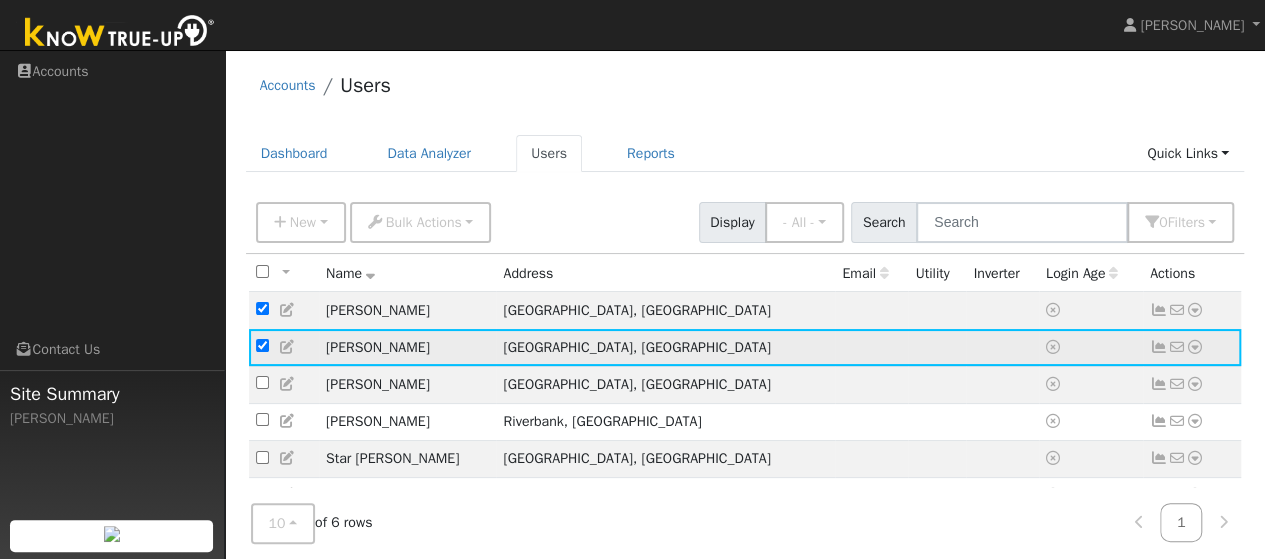 click at bounding box center (262, 345) 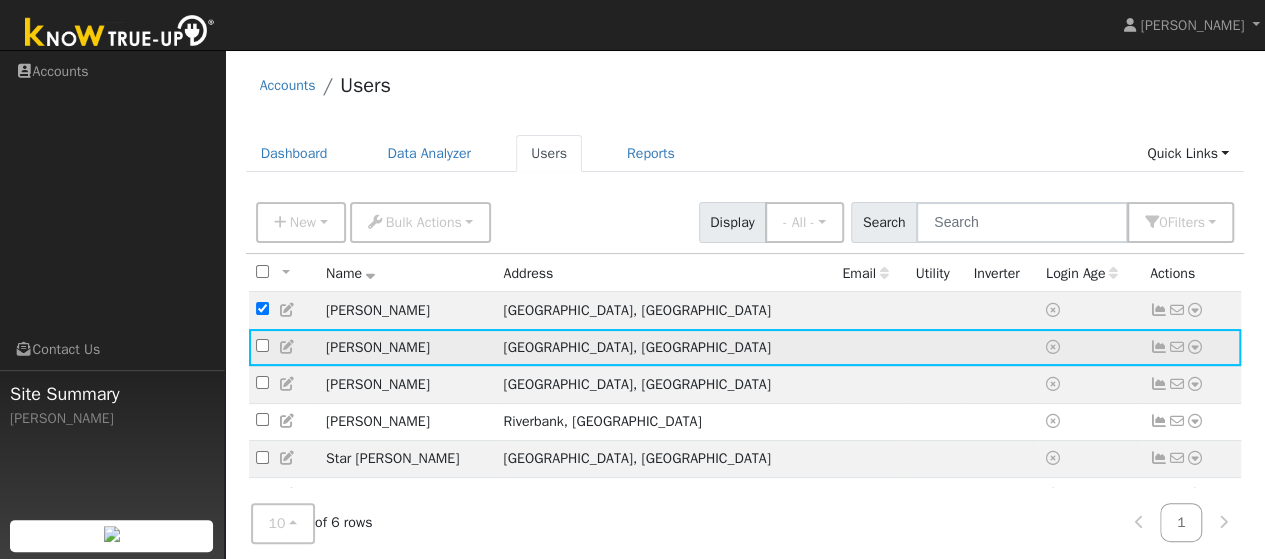 checkbox on "false" 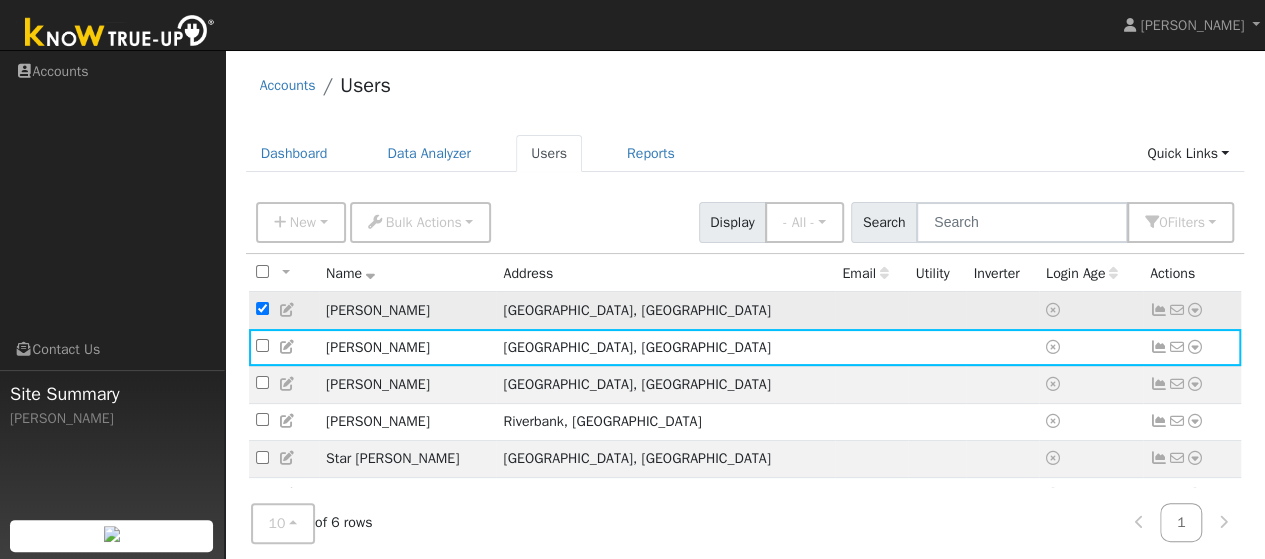 click at bounding box center [262, 308] 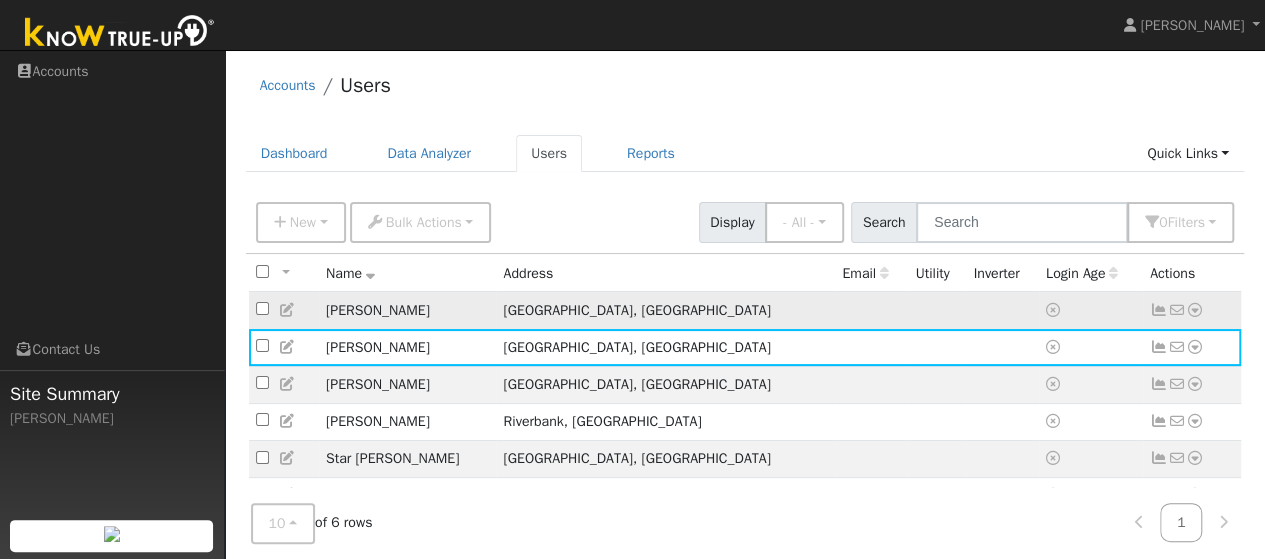 checkbox on "false" 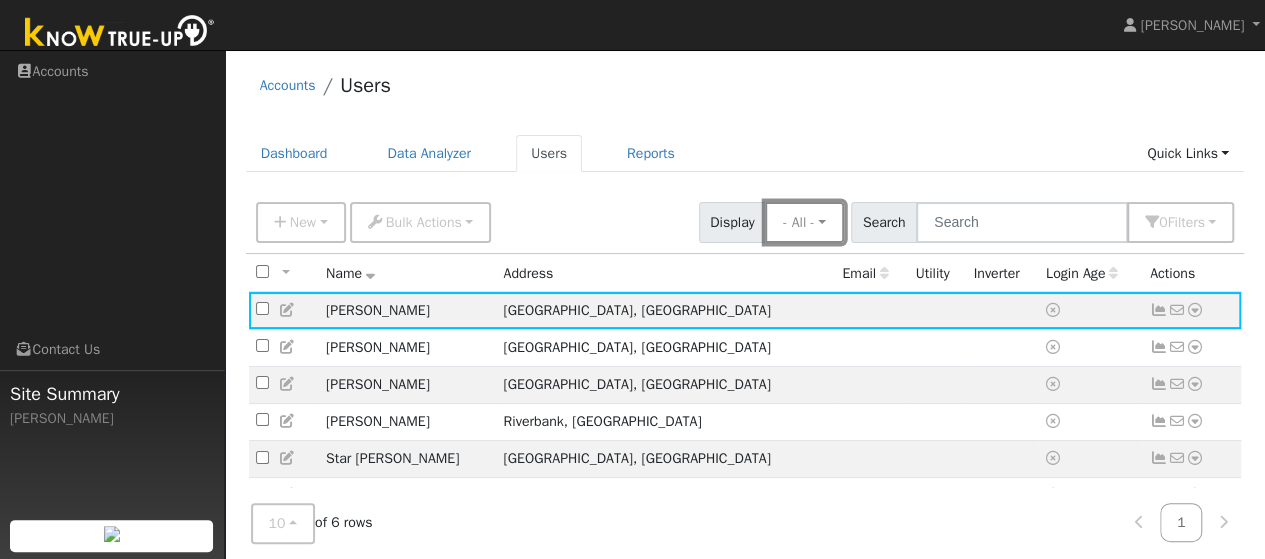 click on "- All -" at bounding box center (804, 222) 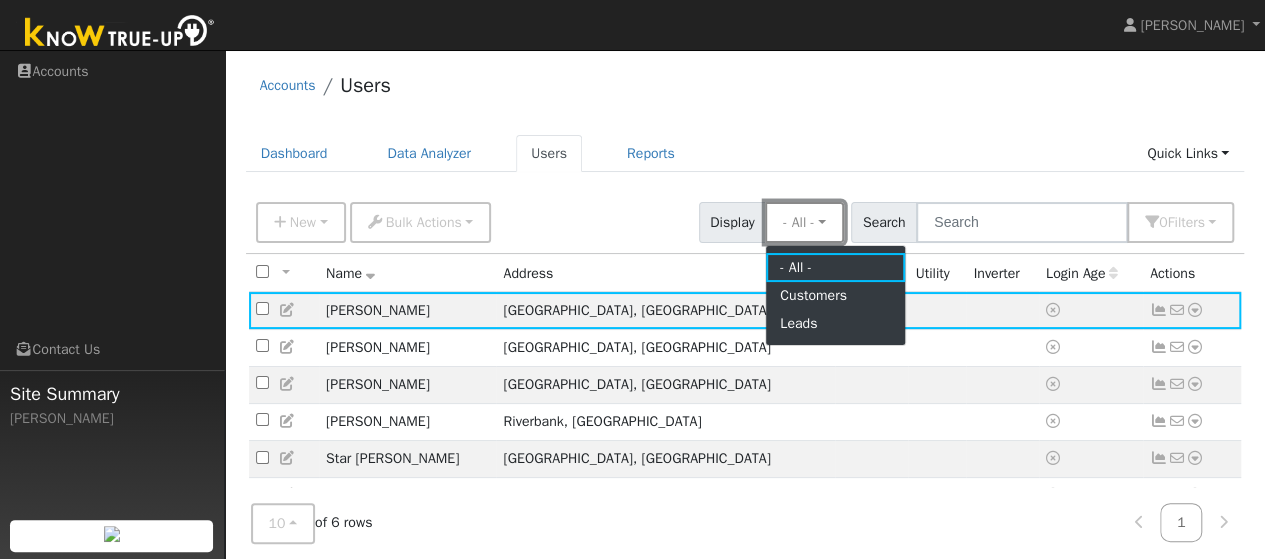 click on "- All -" at bounding box center (804, 222) 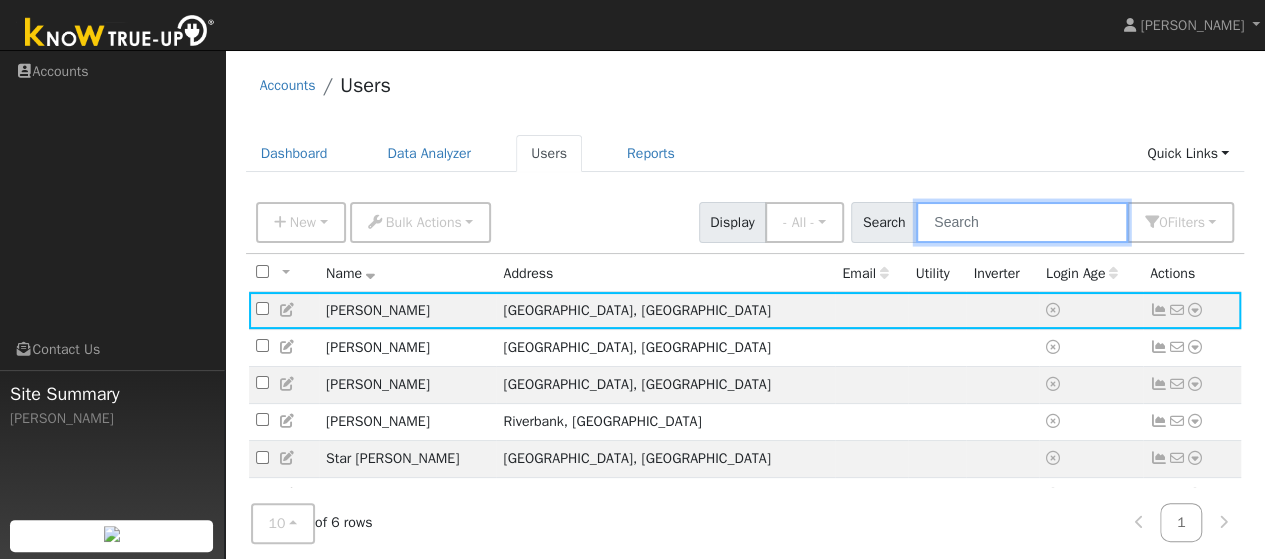 click at bounding box center [1022, 222] 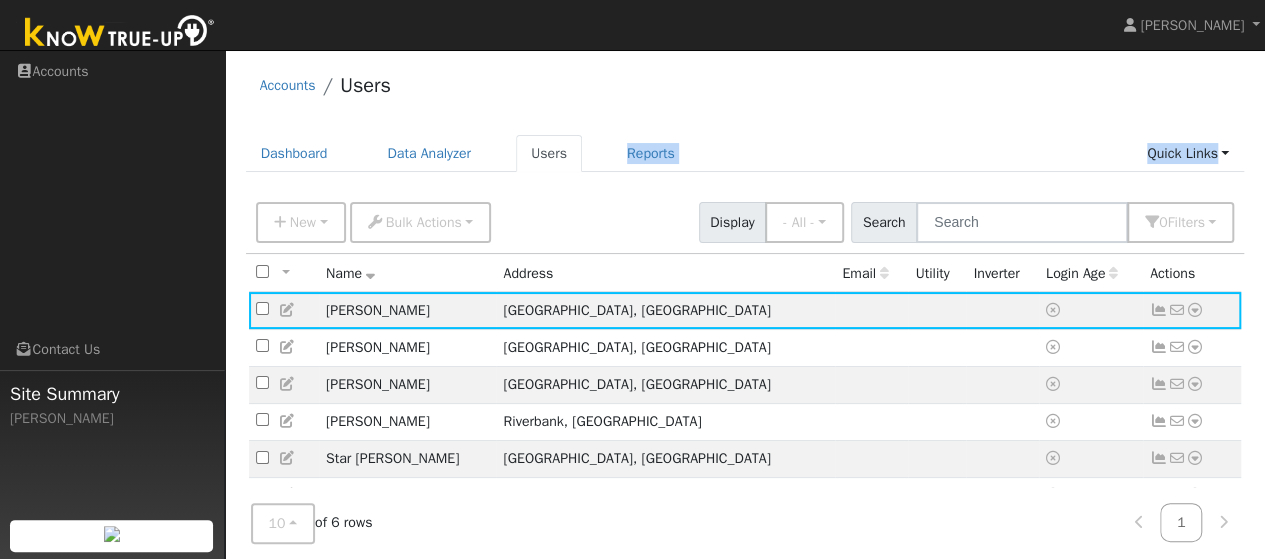 click on "Accounts
Users
Dashboard
Data Analyzer
Users
Reports
Quick Links
Quick Add
Quick Connect
Run a Scenario Report
Upload a Utility CSV
Help Center
Go to
Dashboard
Data Analyzer
Users
Reports" at bounding box center (745, 360) 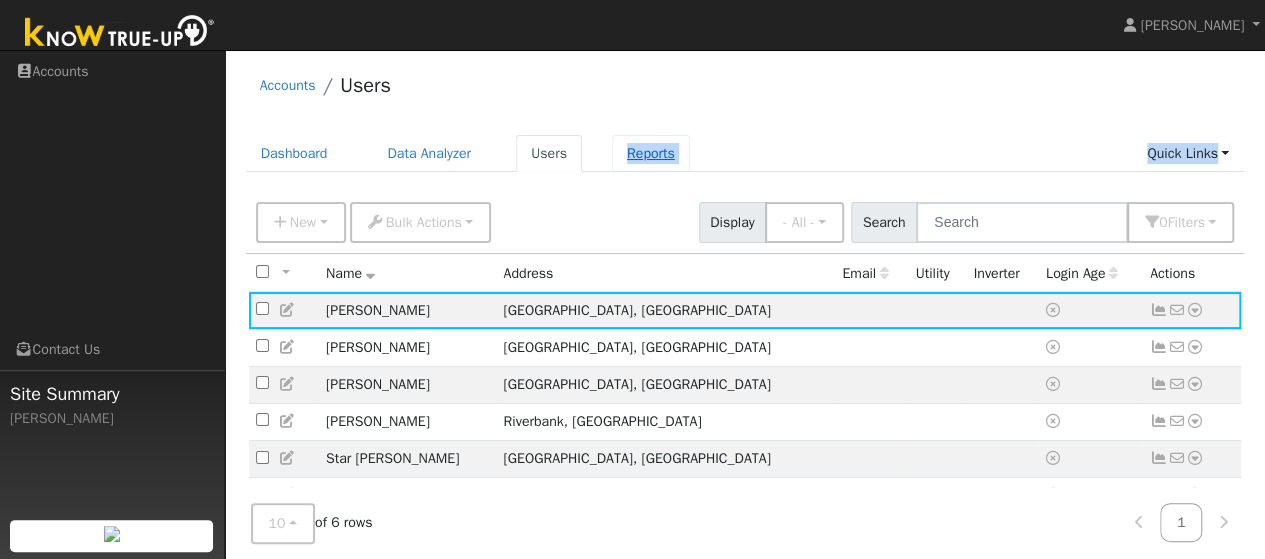 click on "Reports" at bounding box center [651, 153] 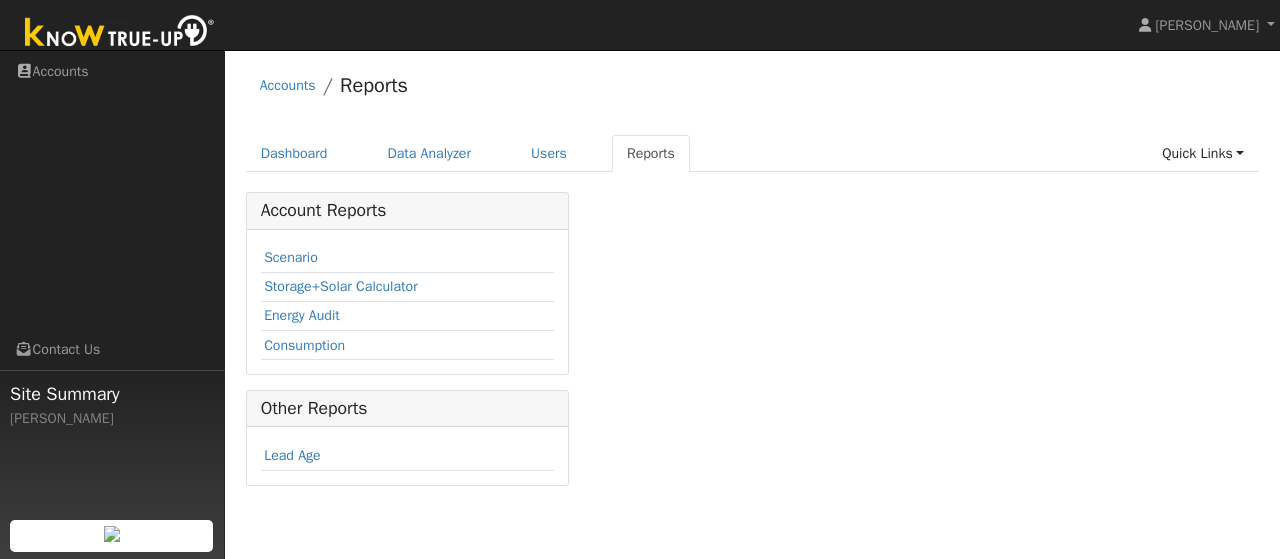 scroll, scrollTop: 0, scrollLeft: 0, axis: both 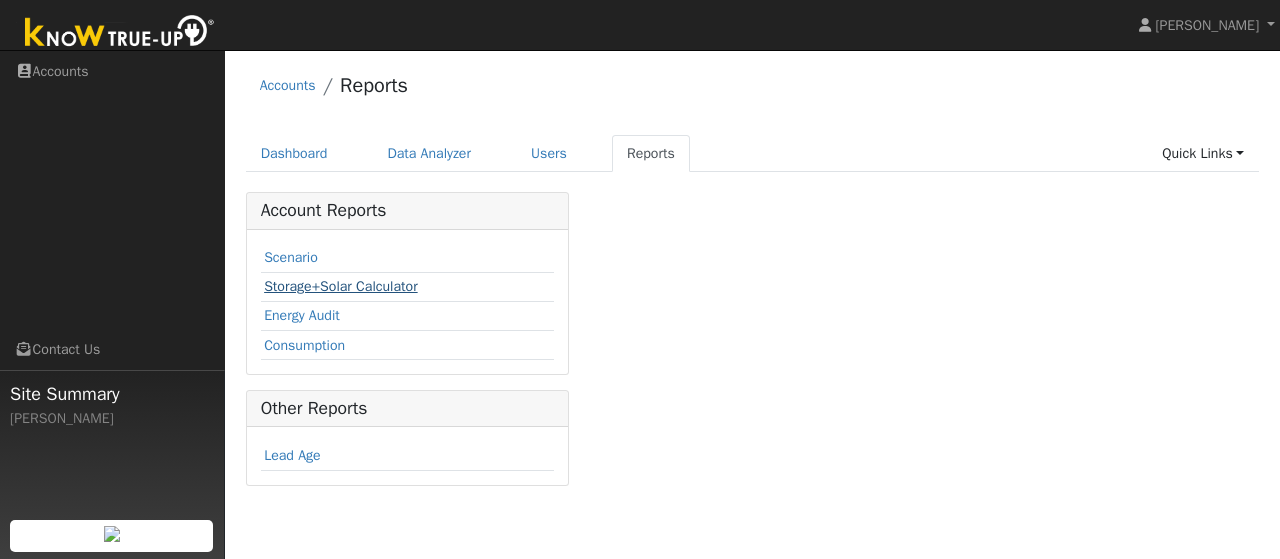 click on "Storage+Solar Calculator" at bounding box center [341, 286] 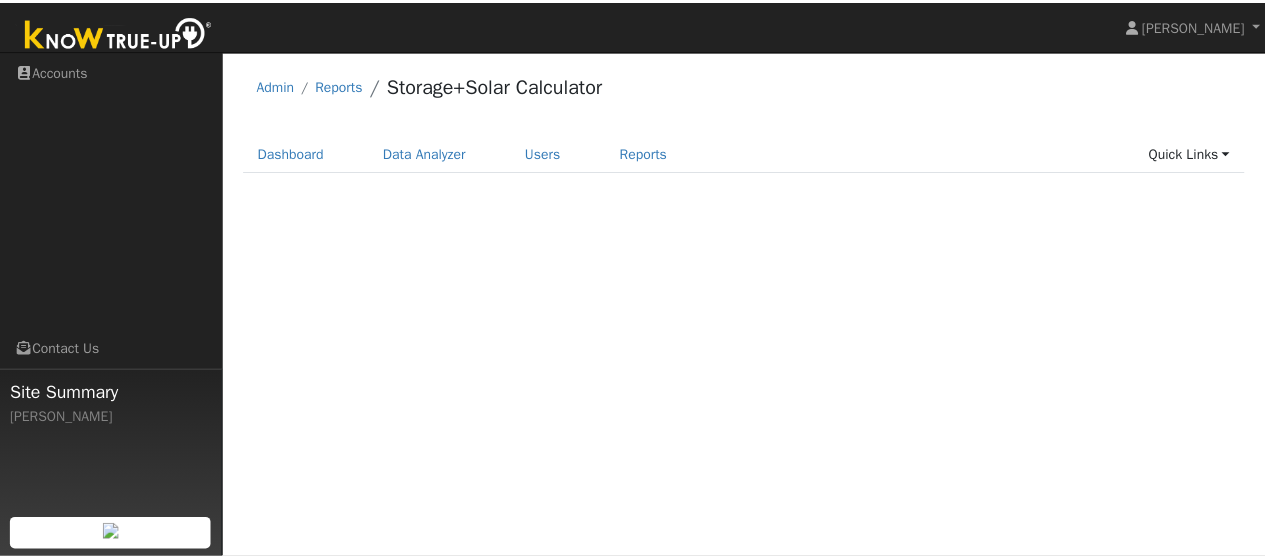 scroll, scrollTop: 0, scrollLeft: 0, axis: both 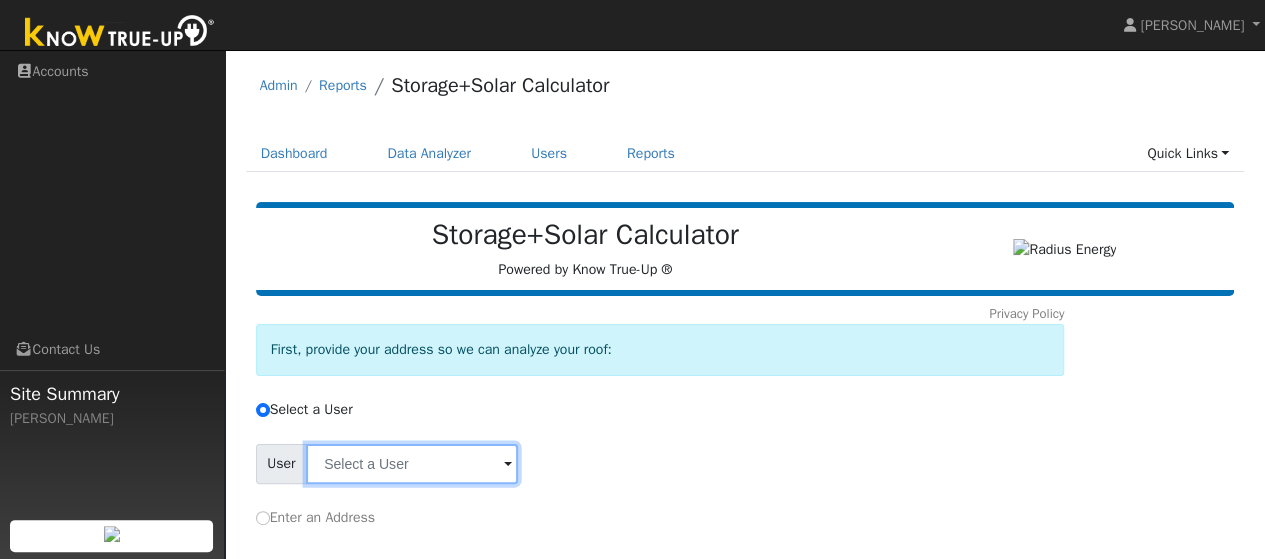 click at bounding box center [412, 464] 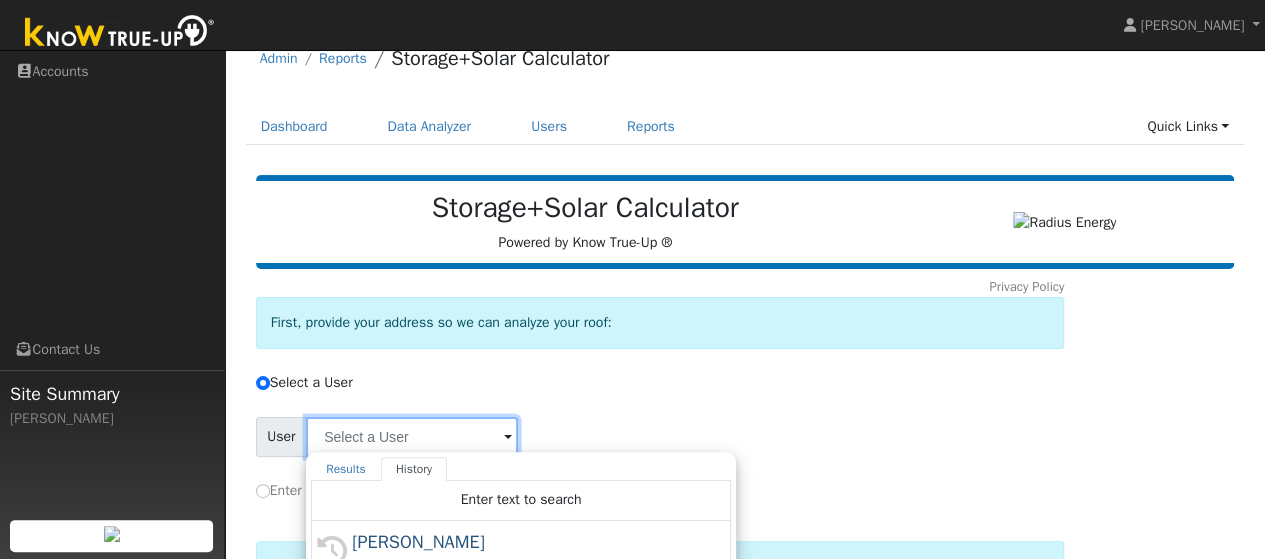 scroll, scrollTop: 474, scrollLeft: 0, axis: vertical 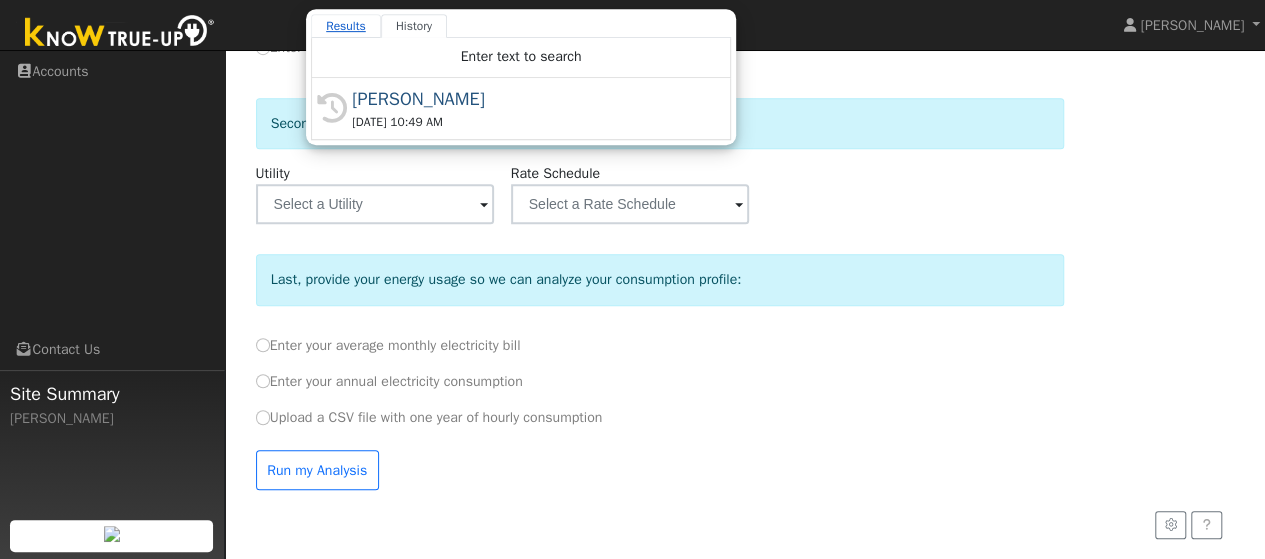 click on "Results" at bounding box center (346, 26) 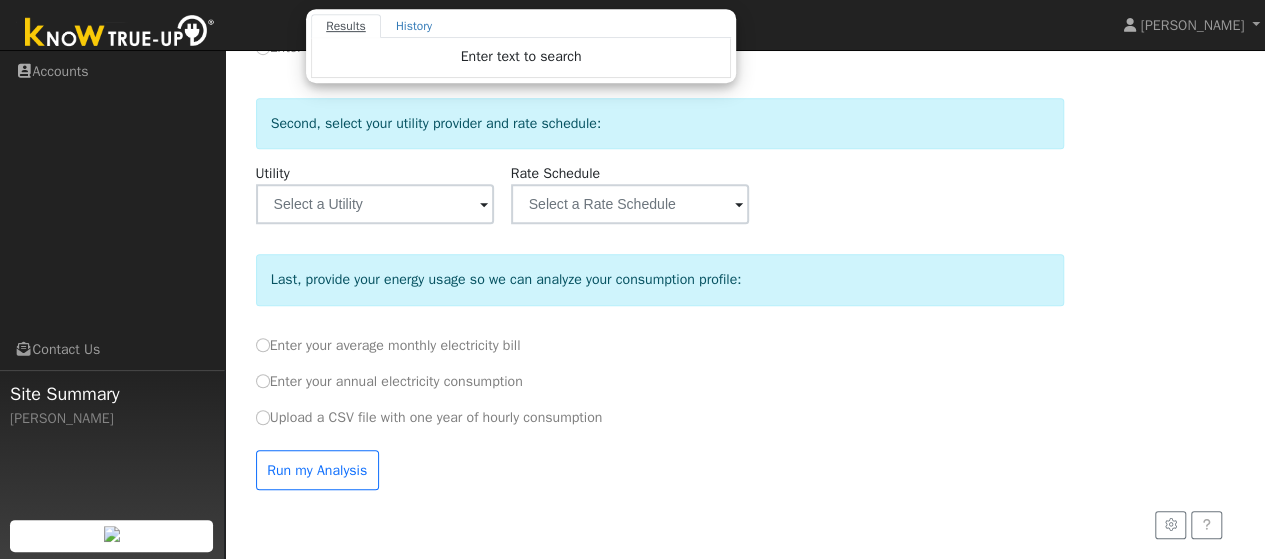 scroll, scrollTop: 462, scrollLeft: 0, axis: vertical 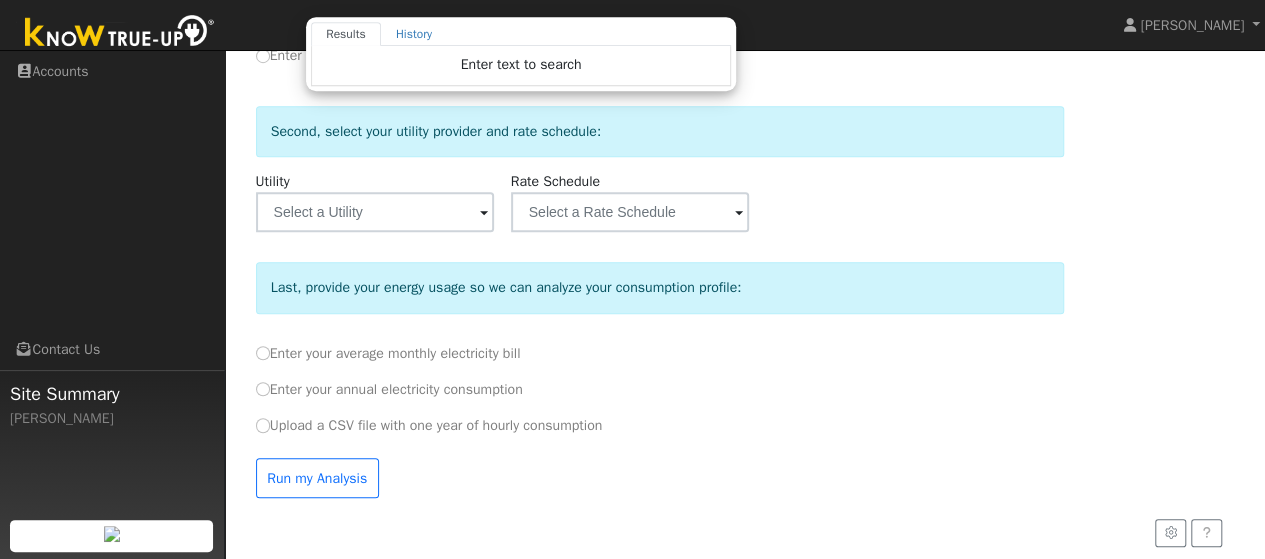 click on "Enter your annual electricity consumption" at bounding box center [660, 389] 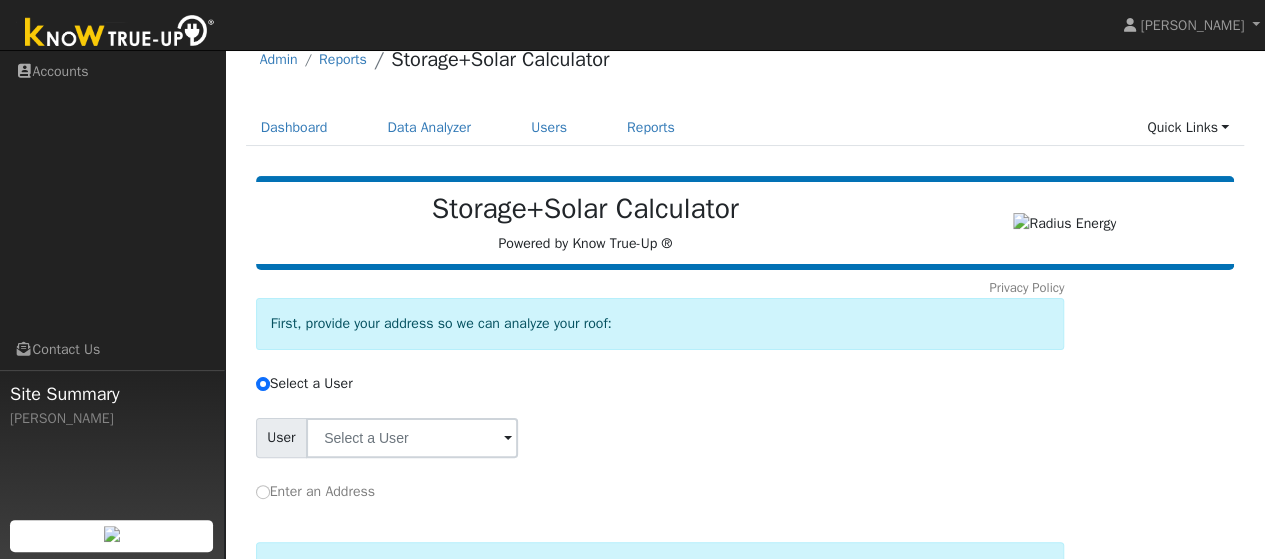 scroll, scrollTop: 0, scrollLeft: 0, axis: both 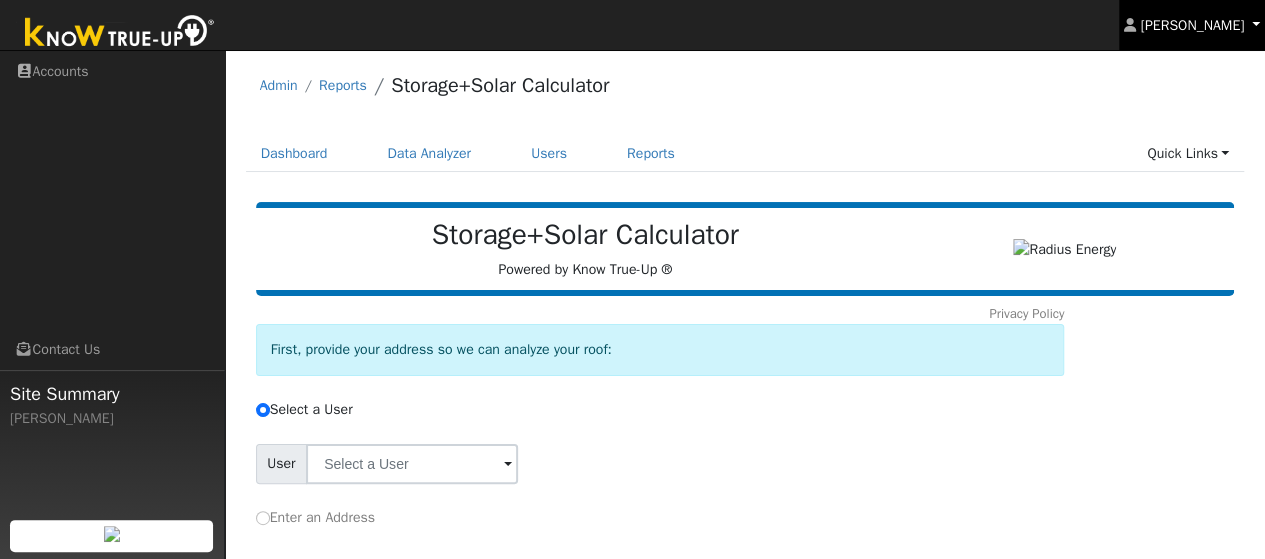 click on "[PERSON_NAME]" at bounding box center (1192, 25) 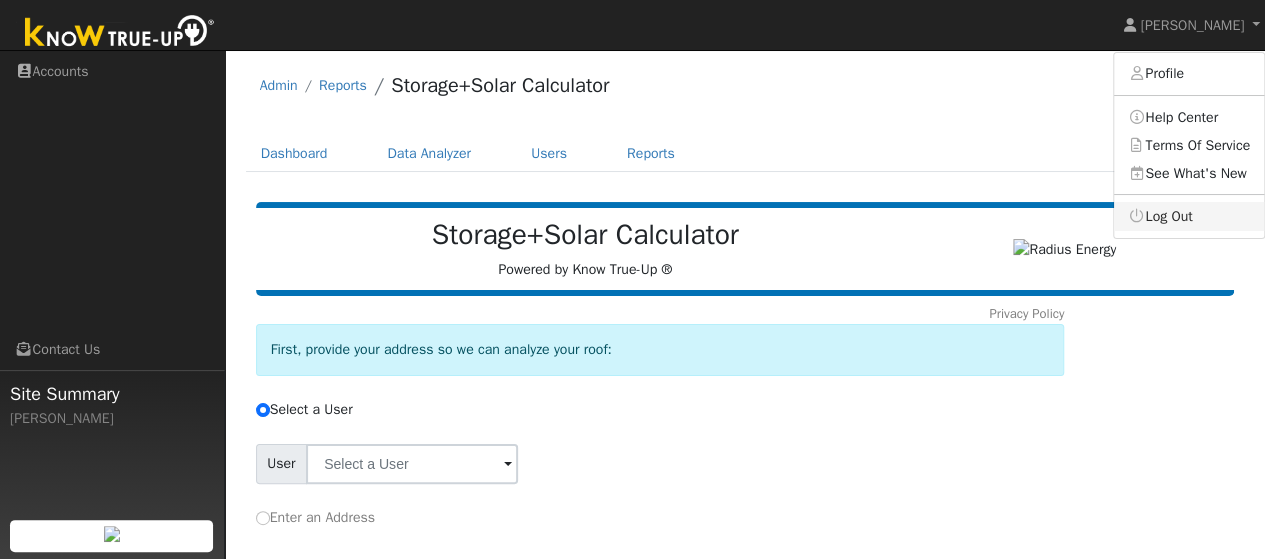 click on "Log Out" at bounding box center [1189, 216] 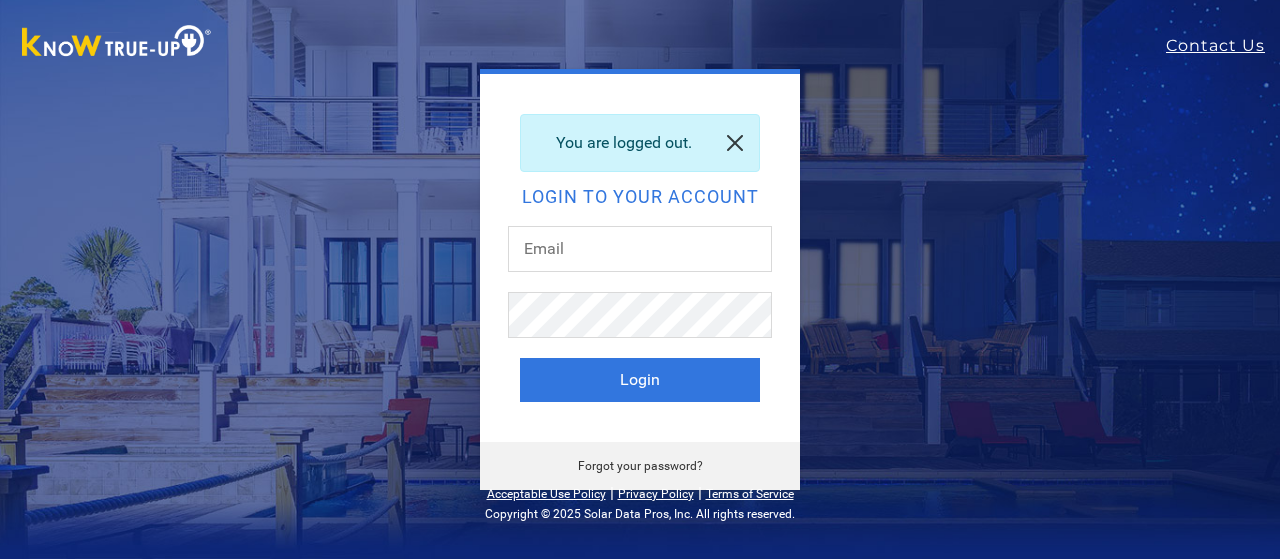 scroll, scrollTop: 0, scrollLeft: 0, axis: both 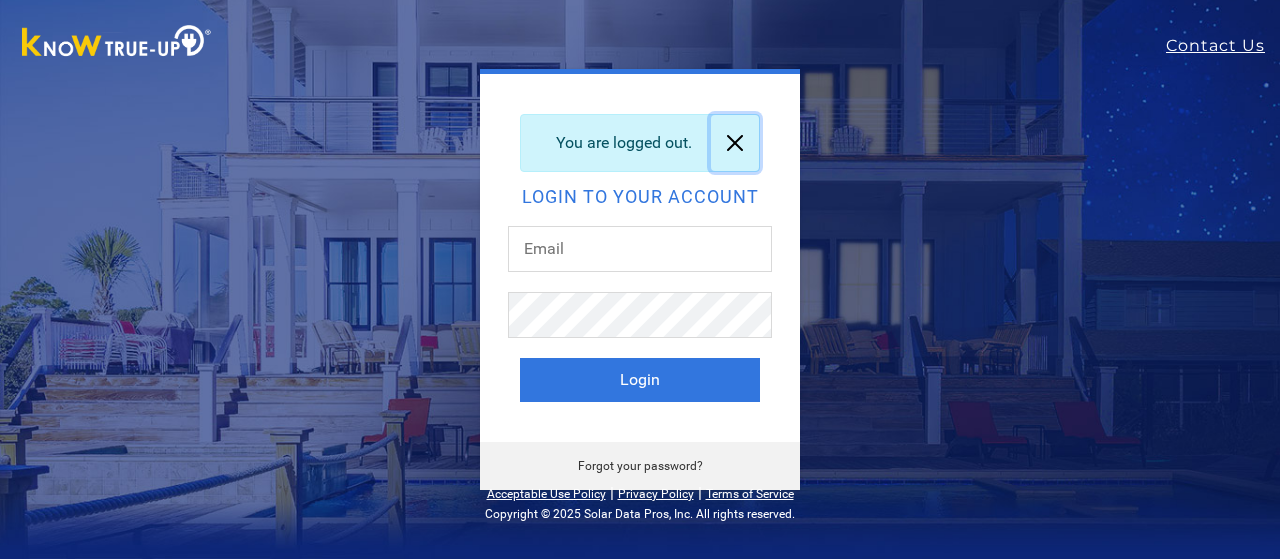 click at bounding box center (735, 143) 